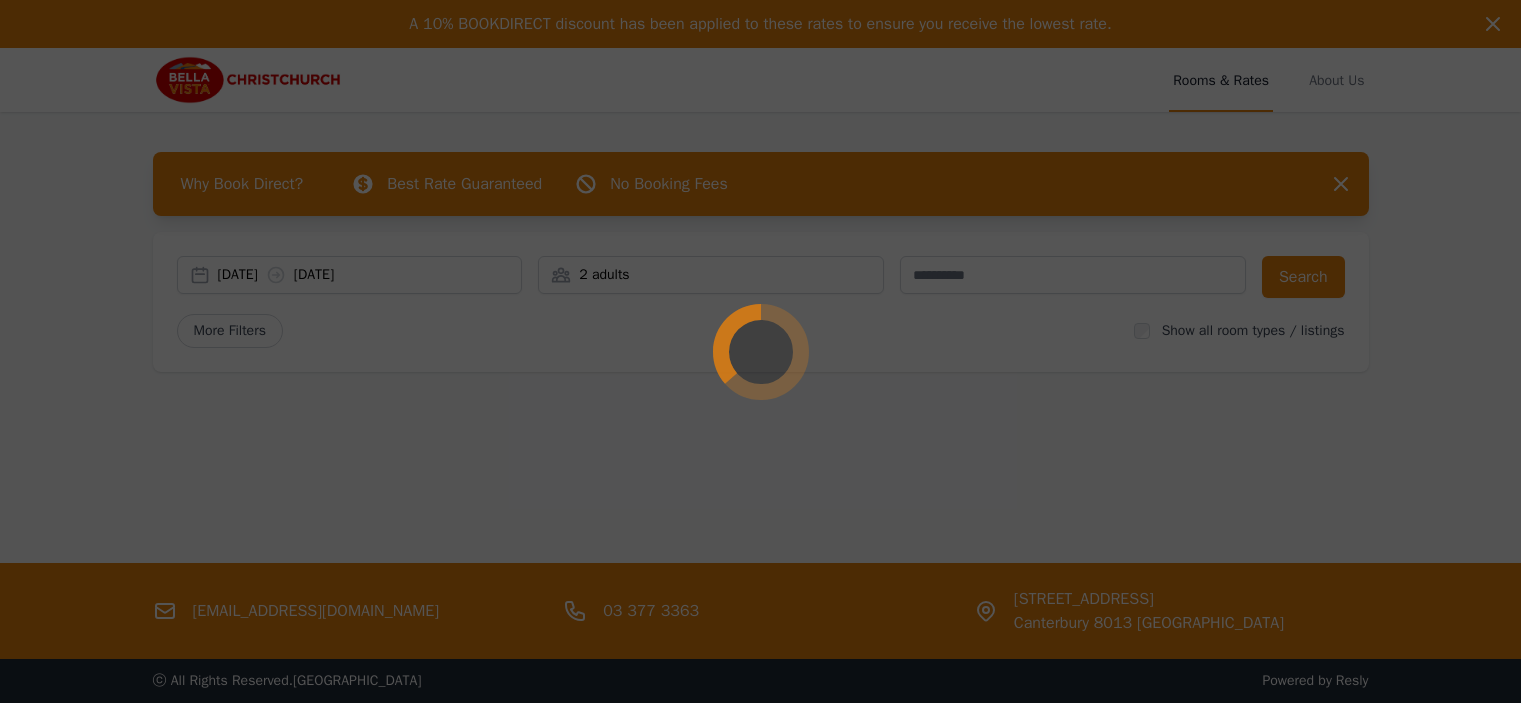 scroll, scrollTop: 0, scrollLeft: 0, axis: both 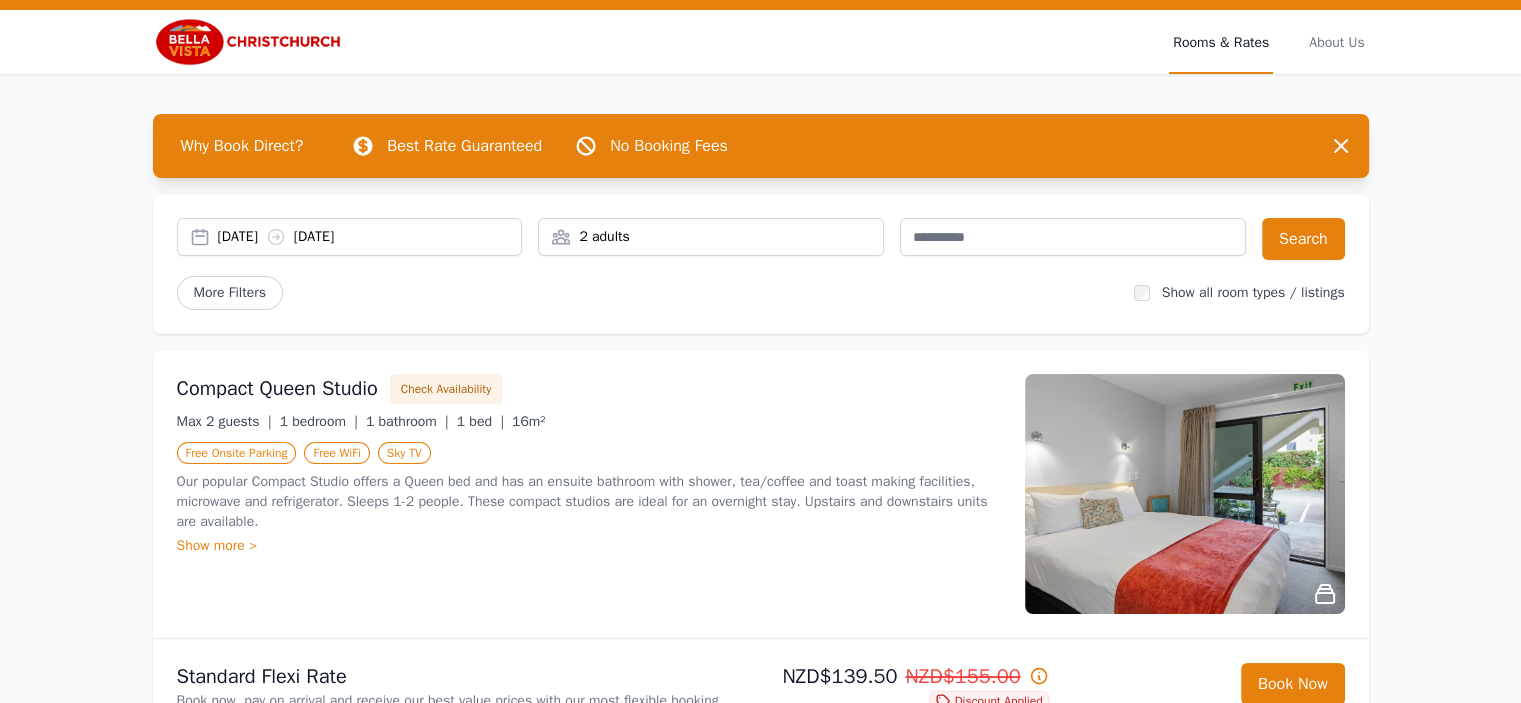 click on "[DATE] [DATE]" at bounding box center [350, 237] 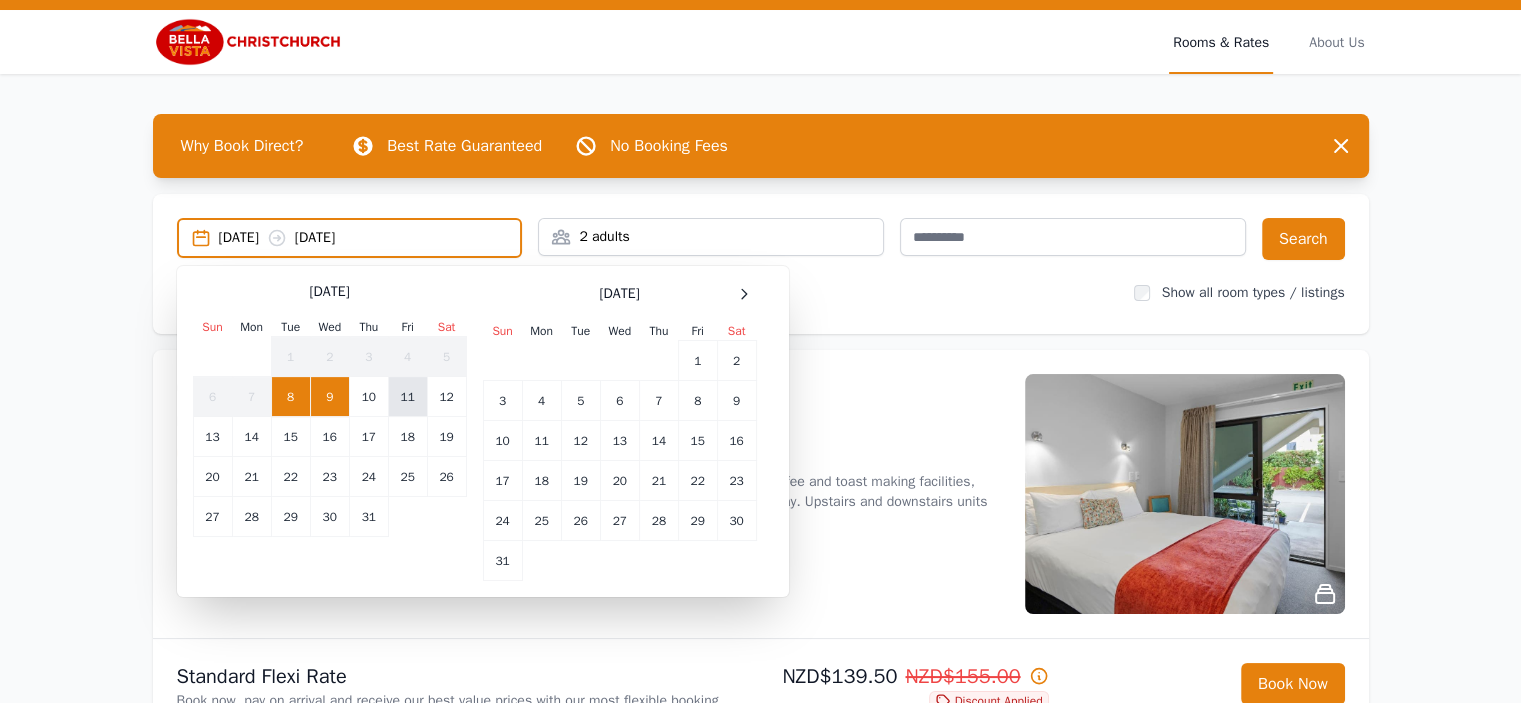 click on "11" at bounding box center [407, 397] 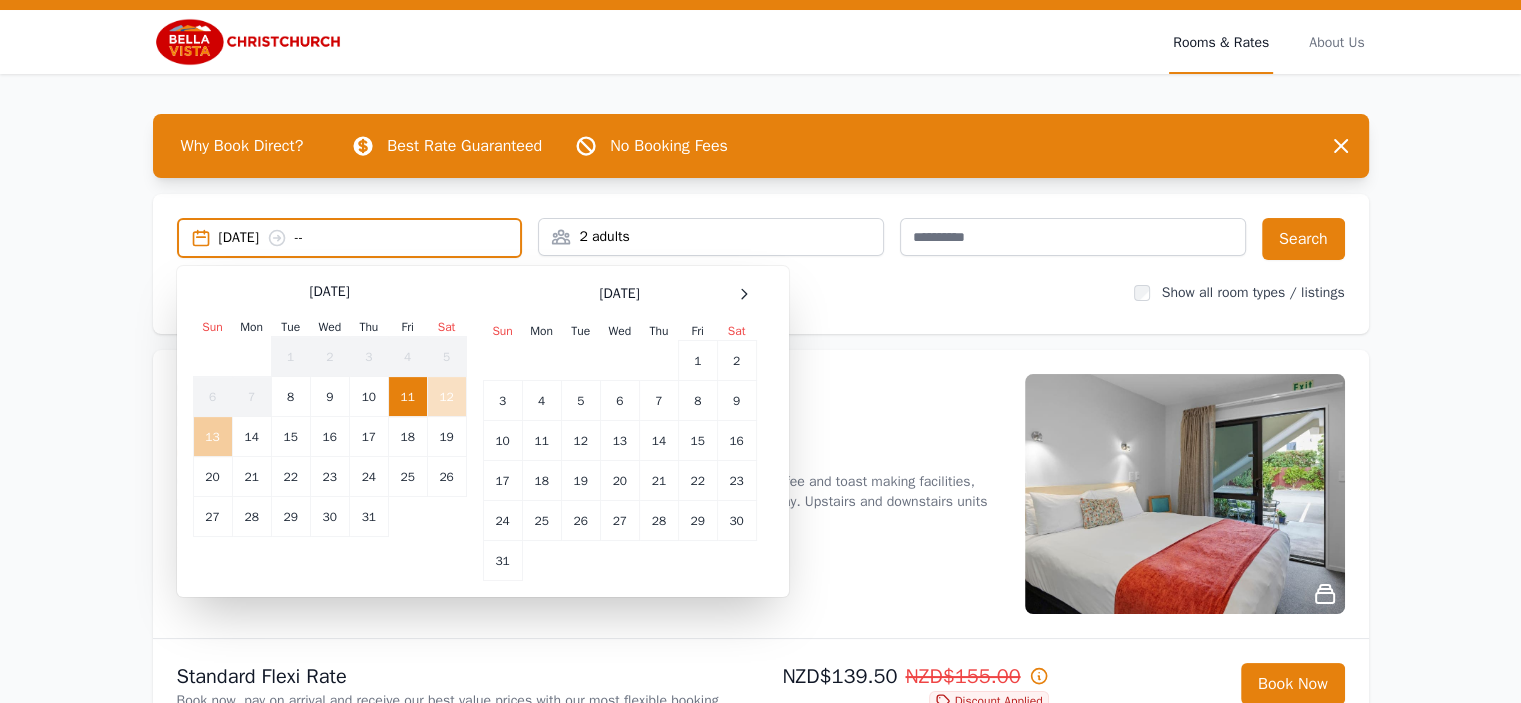 click on "13" at bounding box center [212, 437] 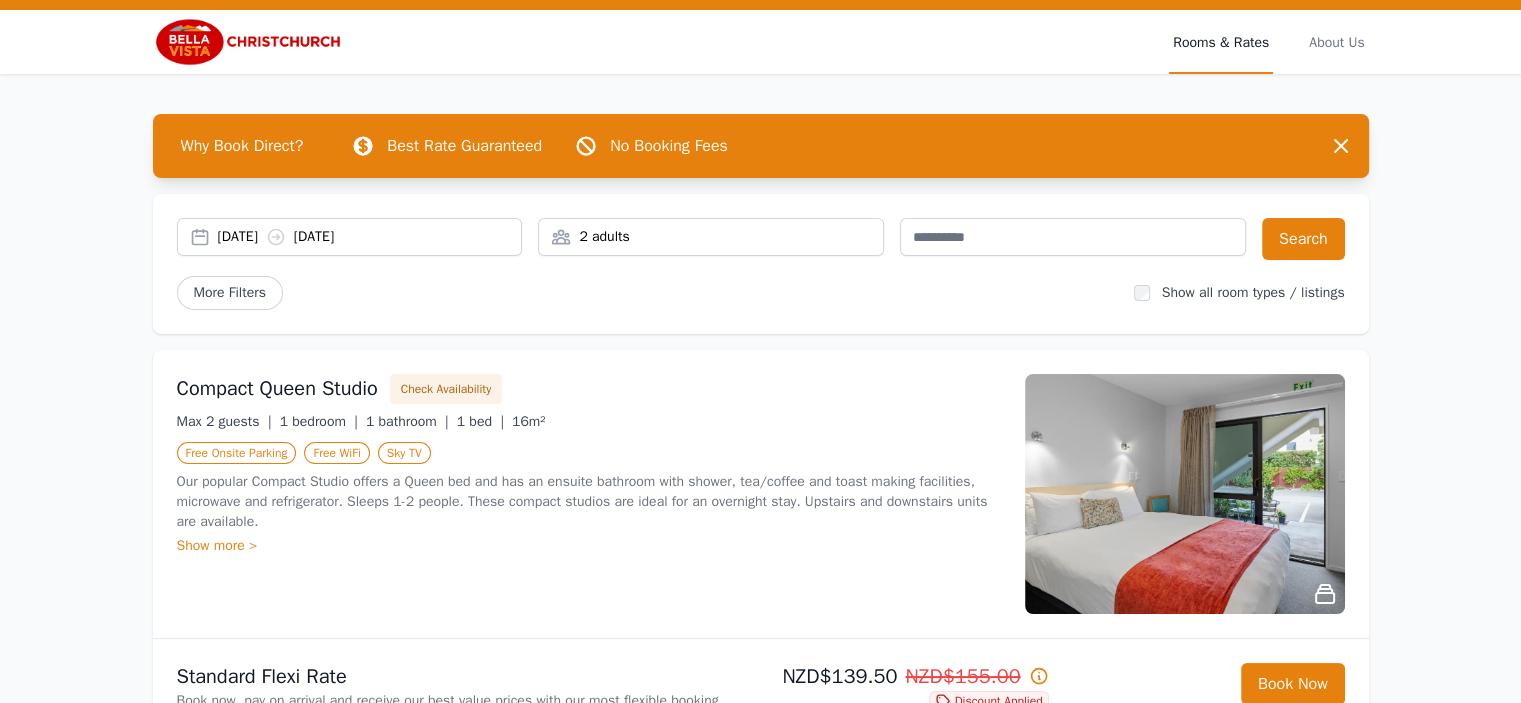 click on "2 adults" at bounding box center [711, 237] 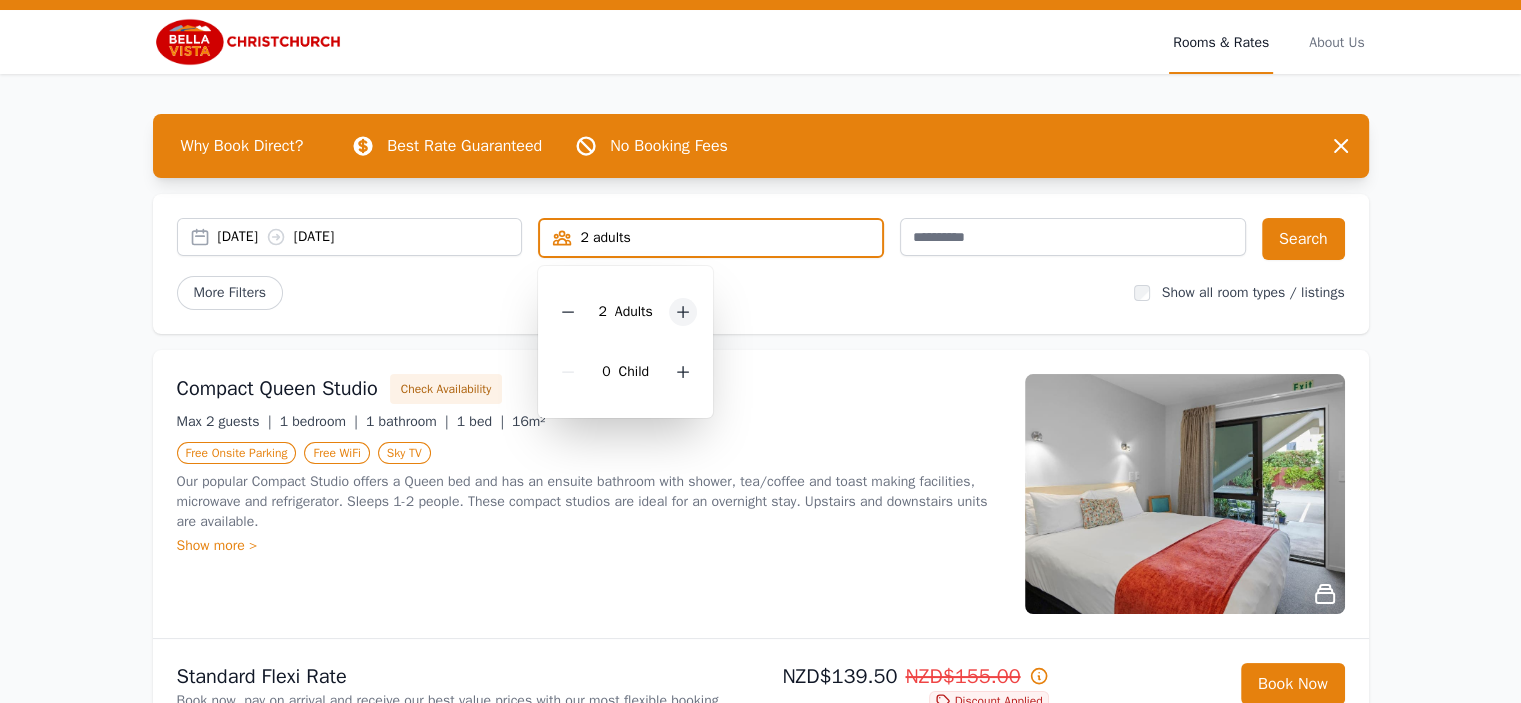 click 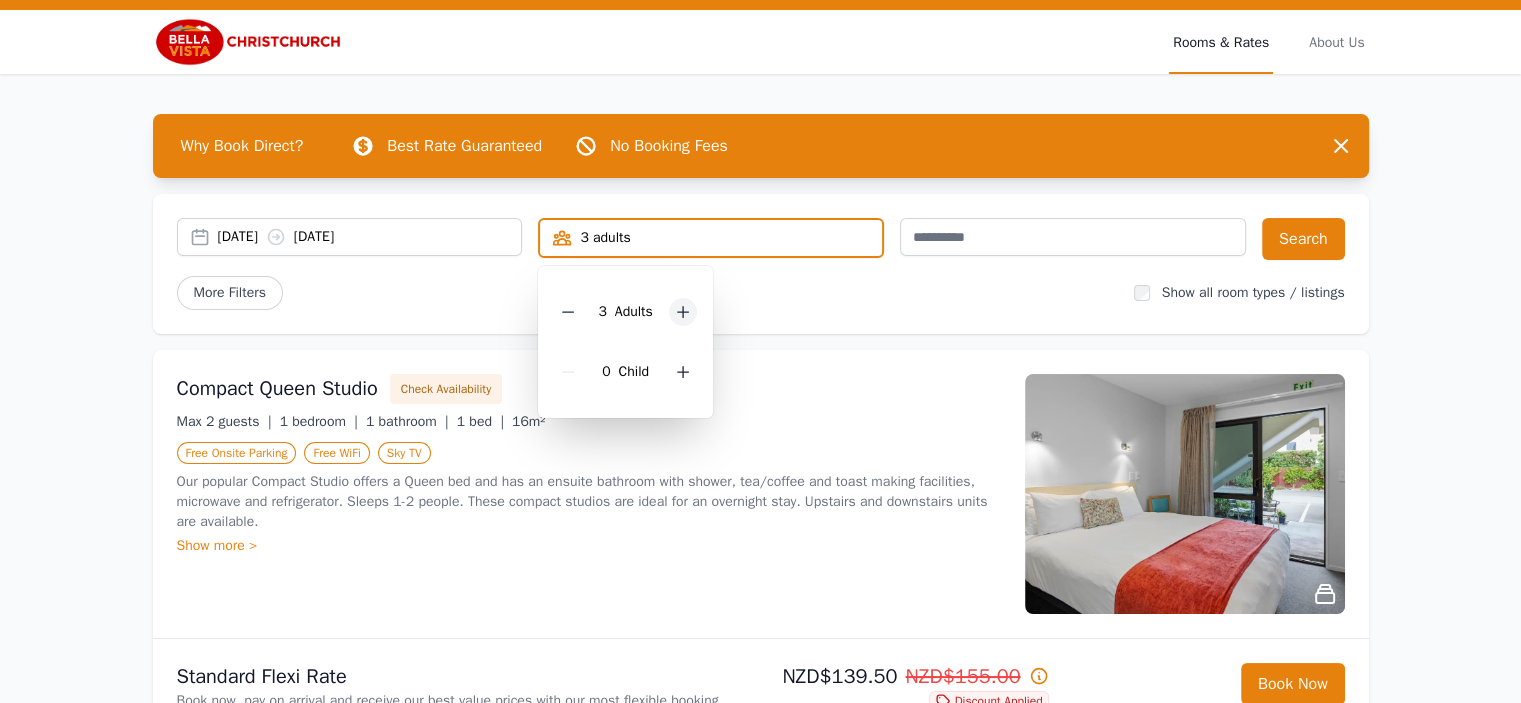 click 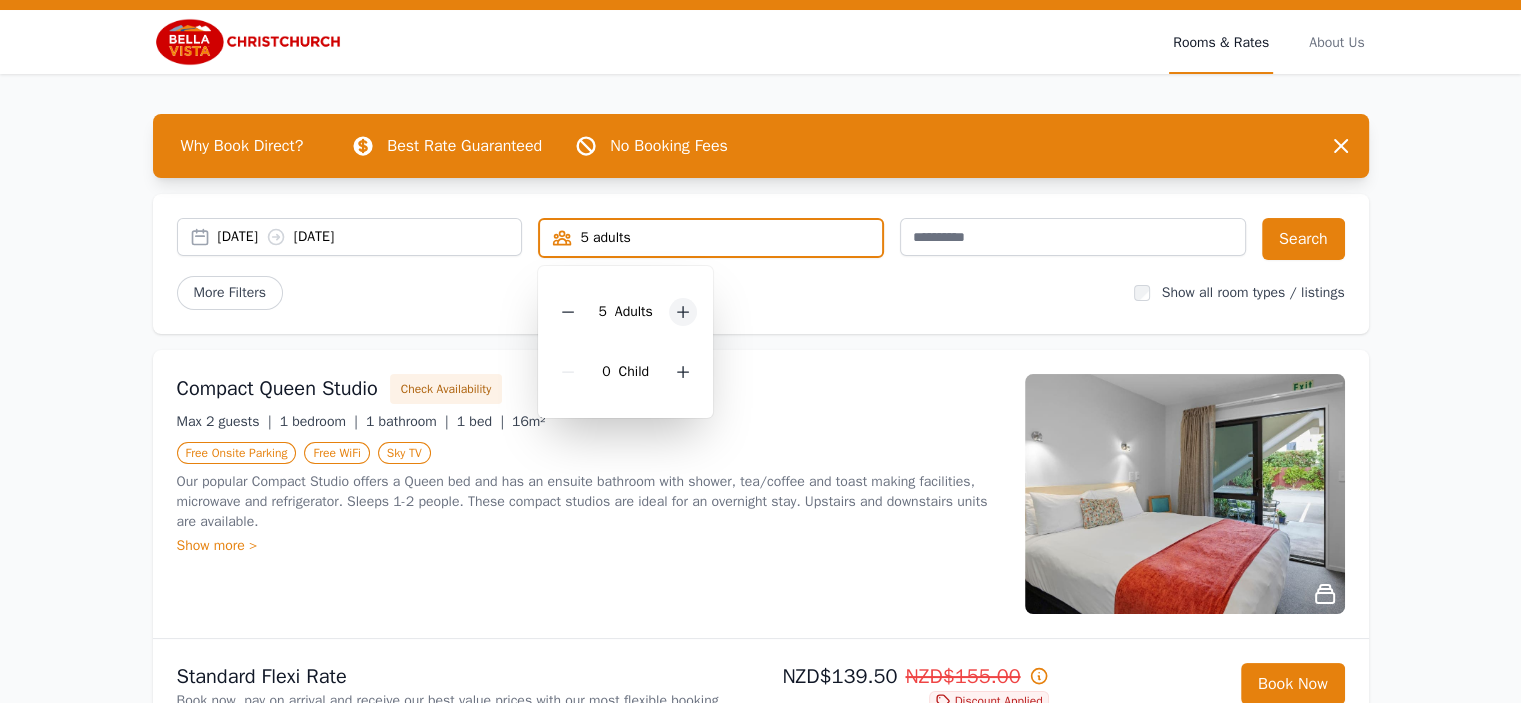 click 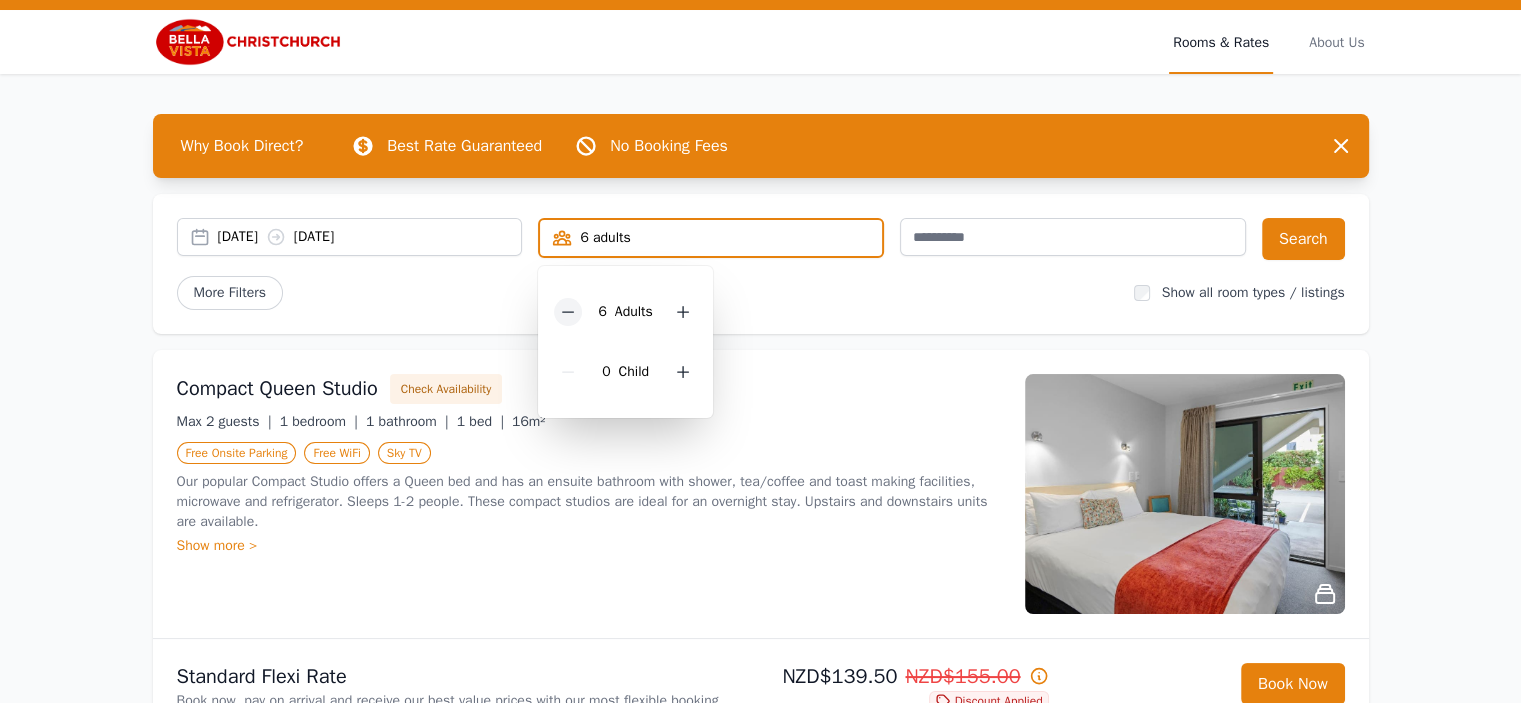 click 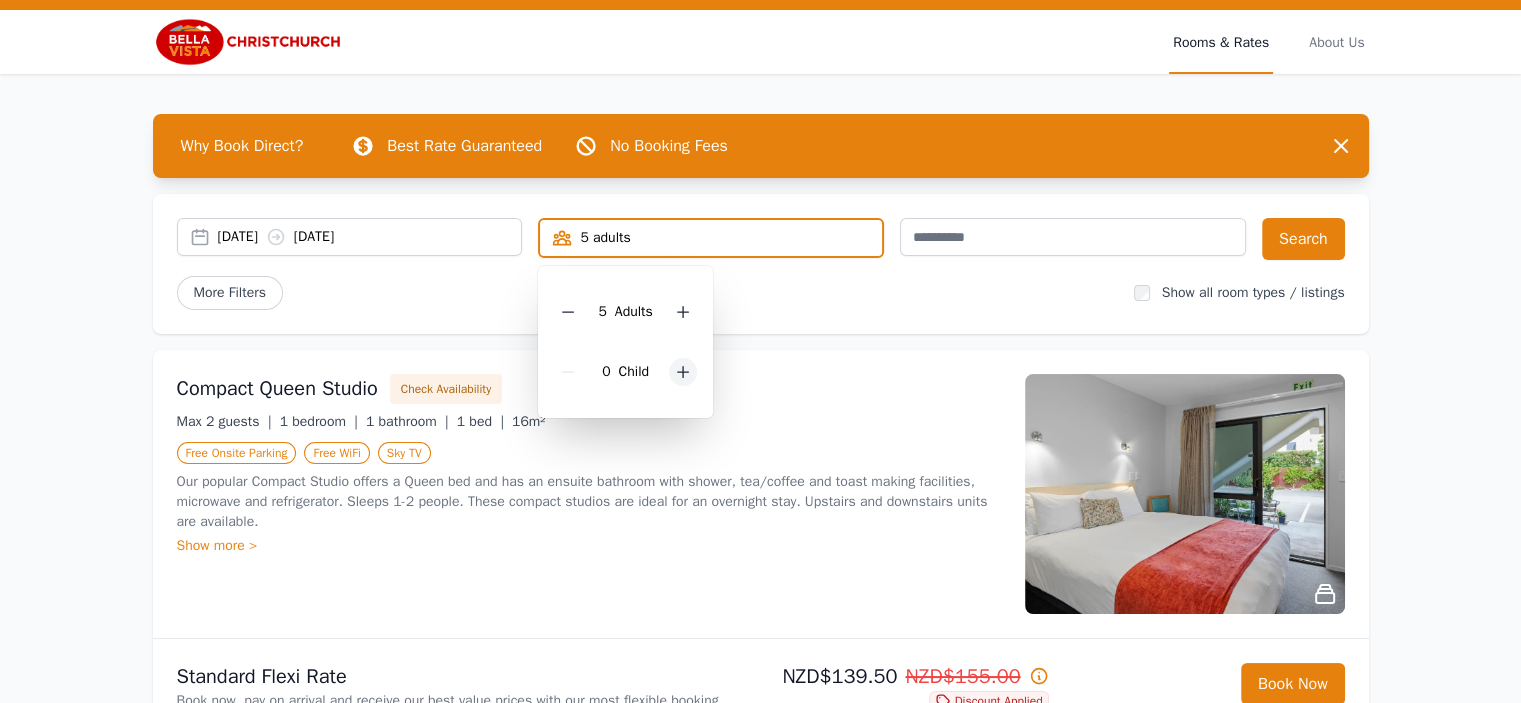 click 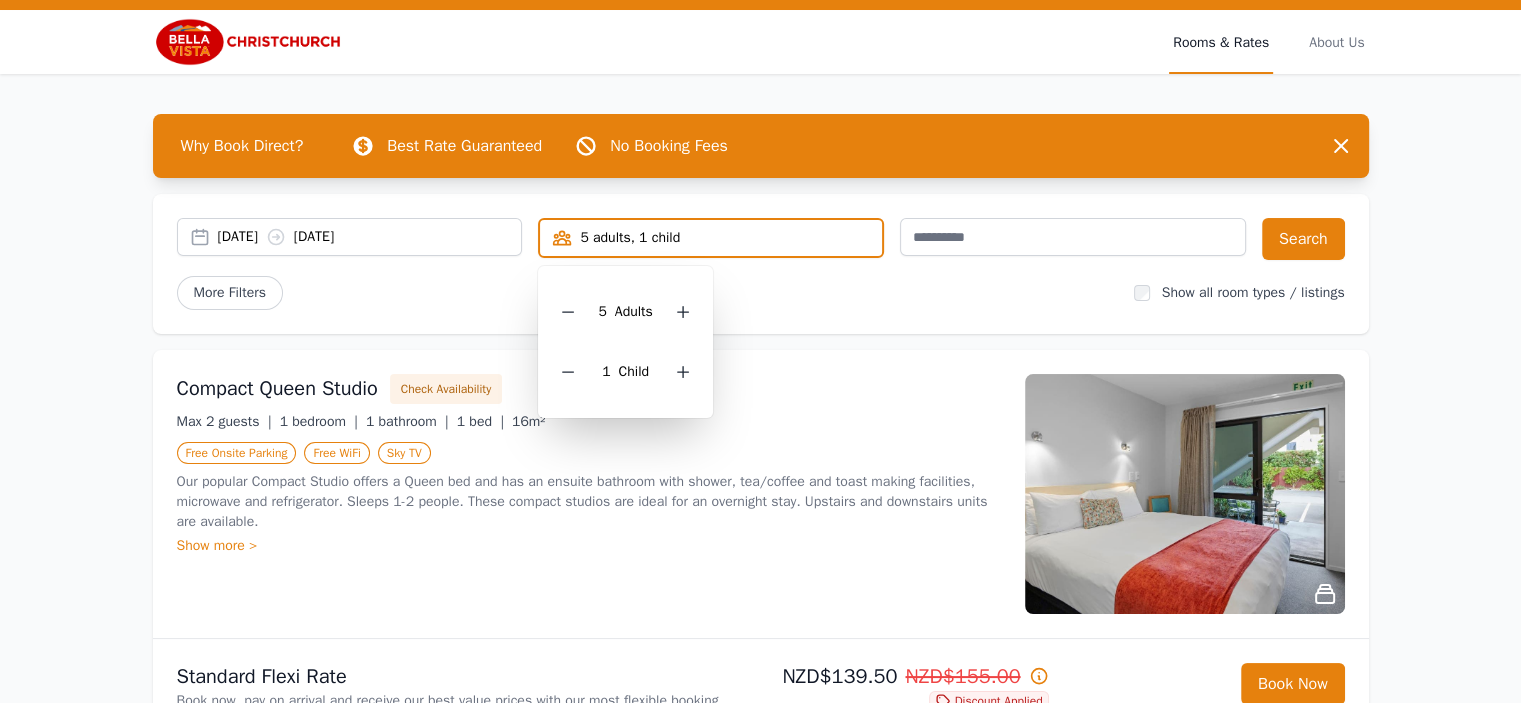 click on "[DATE] [DATE] 5 adults, 1 child [DEMOGRAPHIC_DATA] Adult s 1 Child   Search More Filters Show all room types / listings" at bounding box center (761, 264) 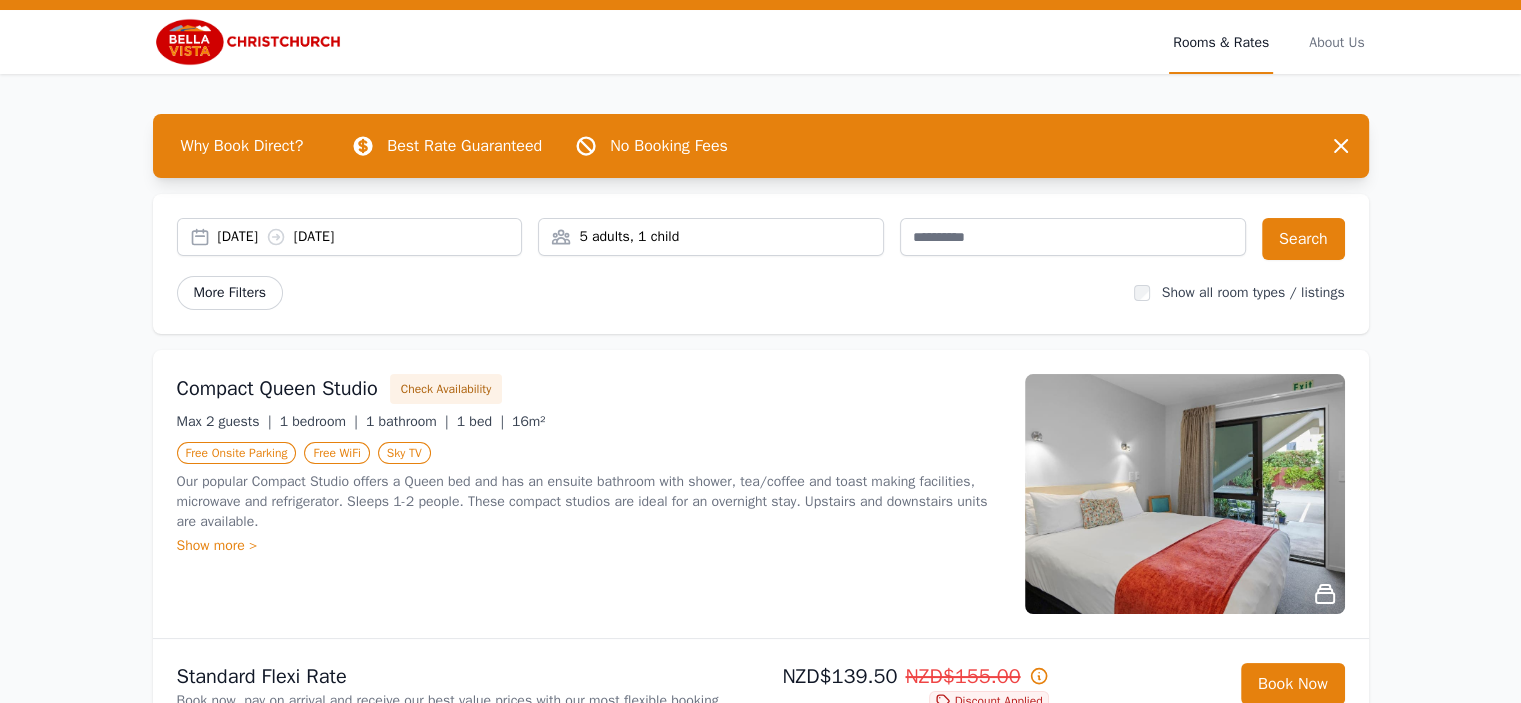 click on "More Filters" at bounding box center [230, 293] 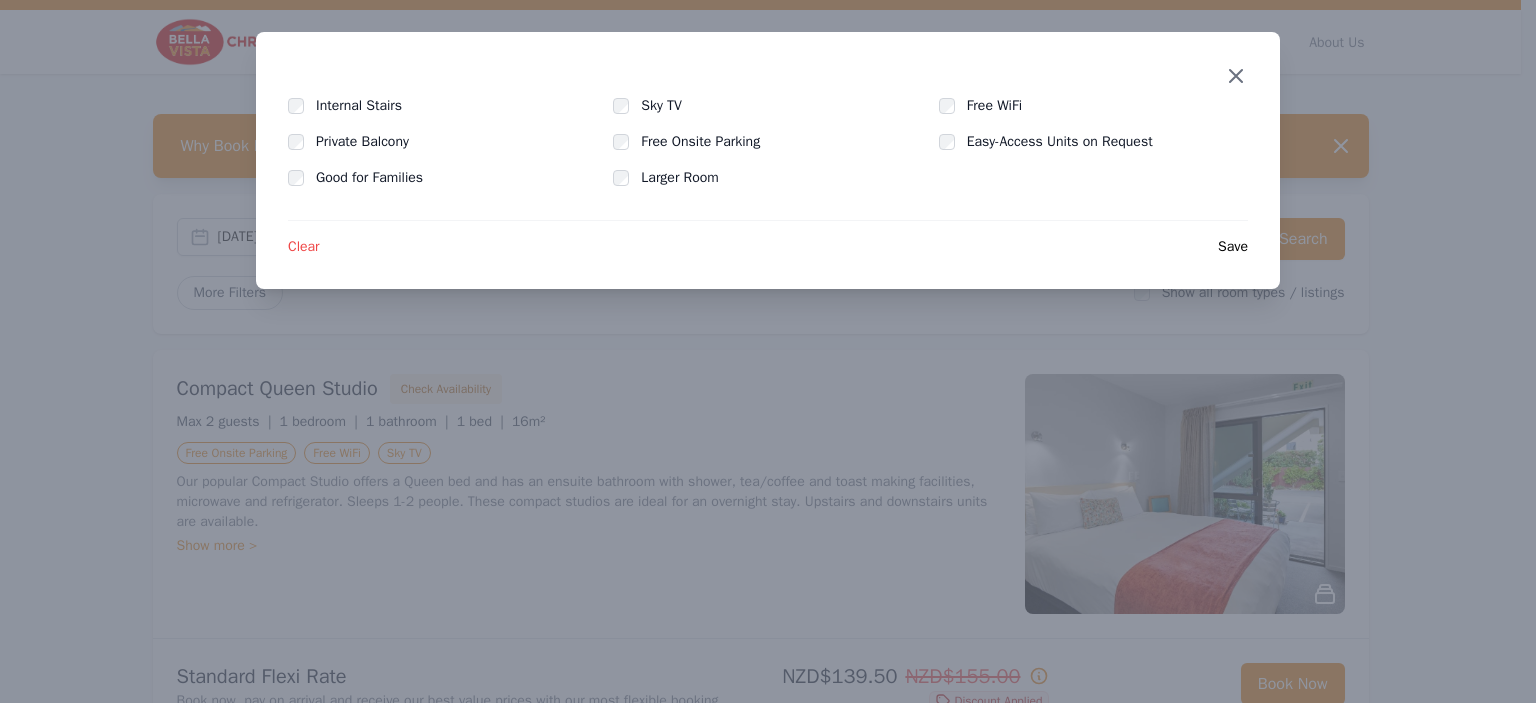 click 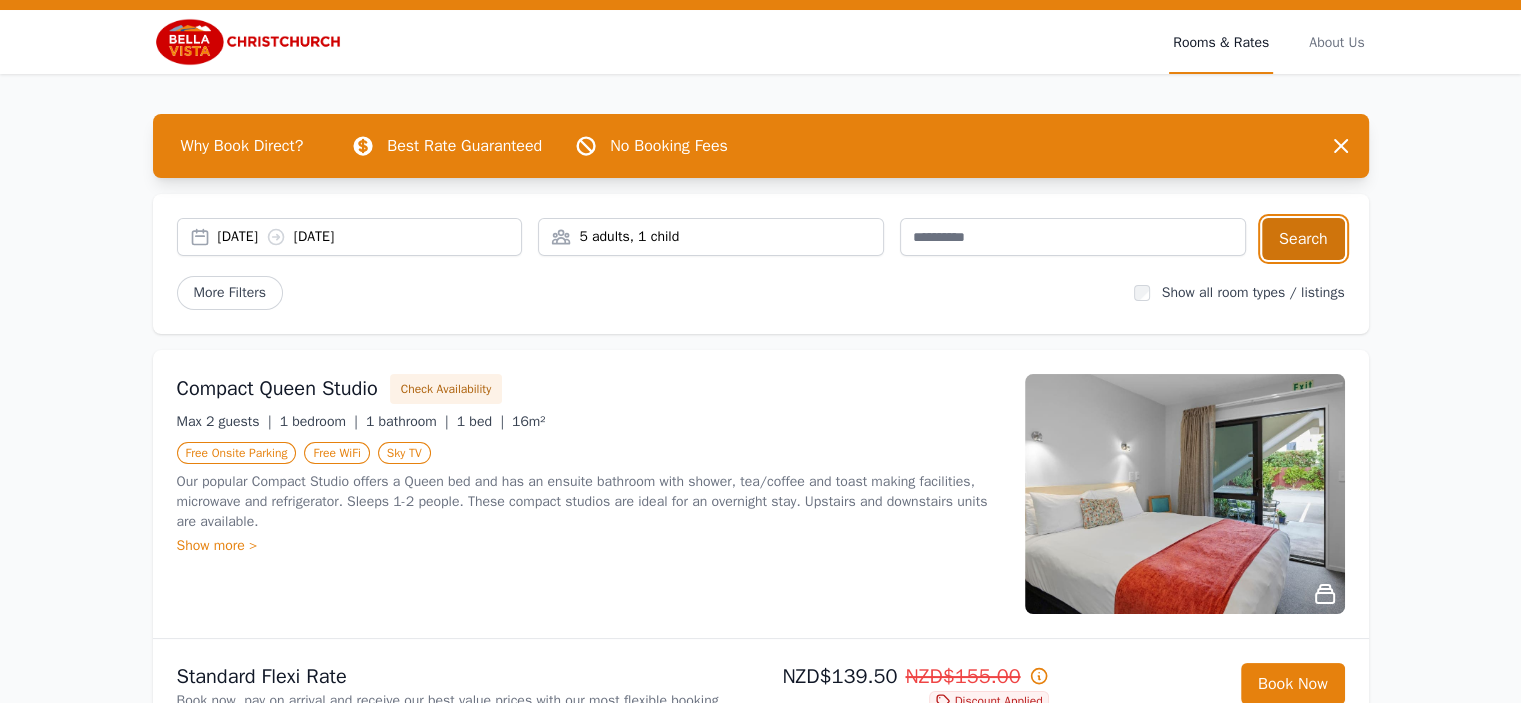 click on "Search" at bounding box center [1303, 239] 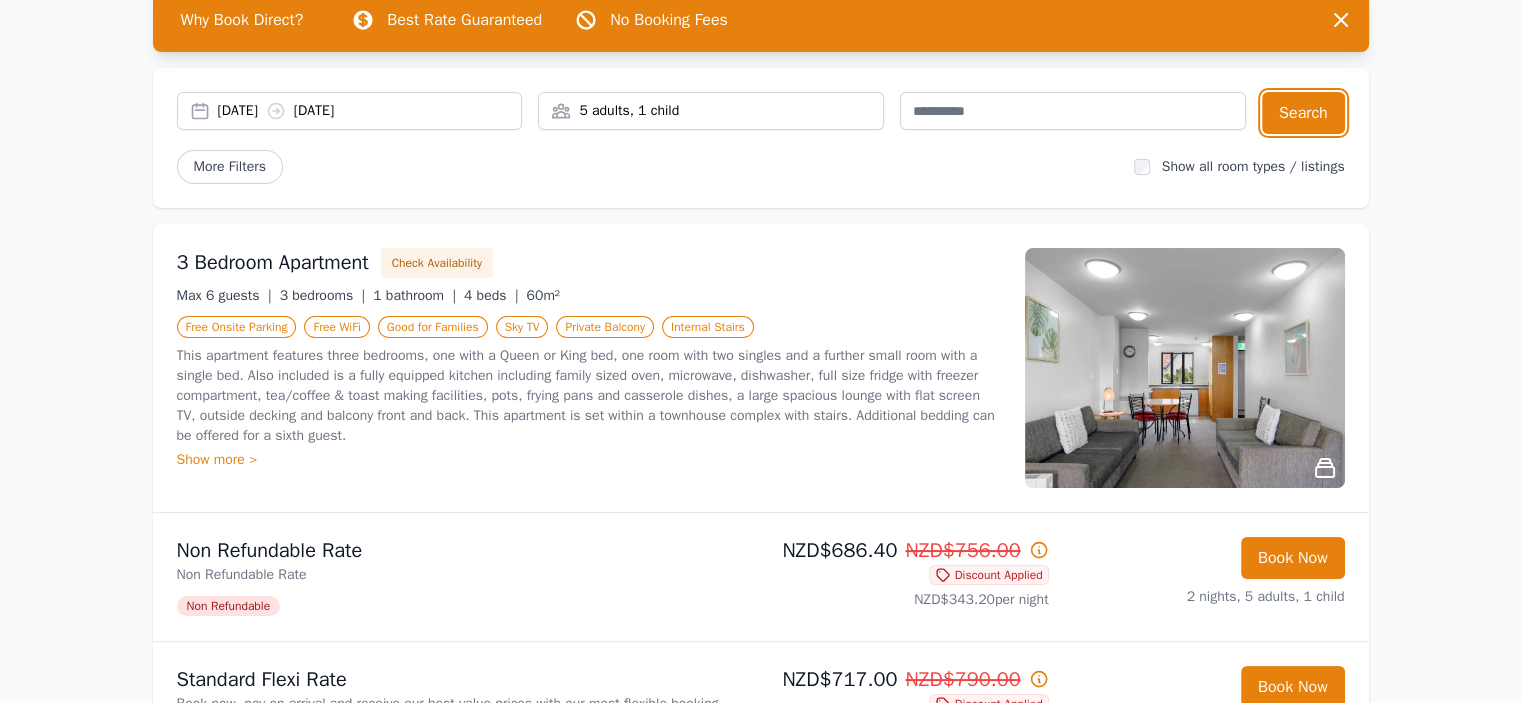 scroll, scrollTop: 170, scrollLeft: 0, axis: vertical 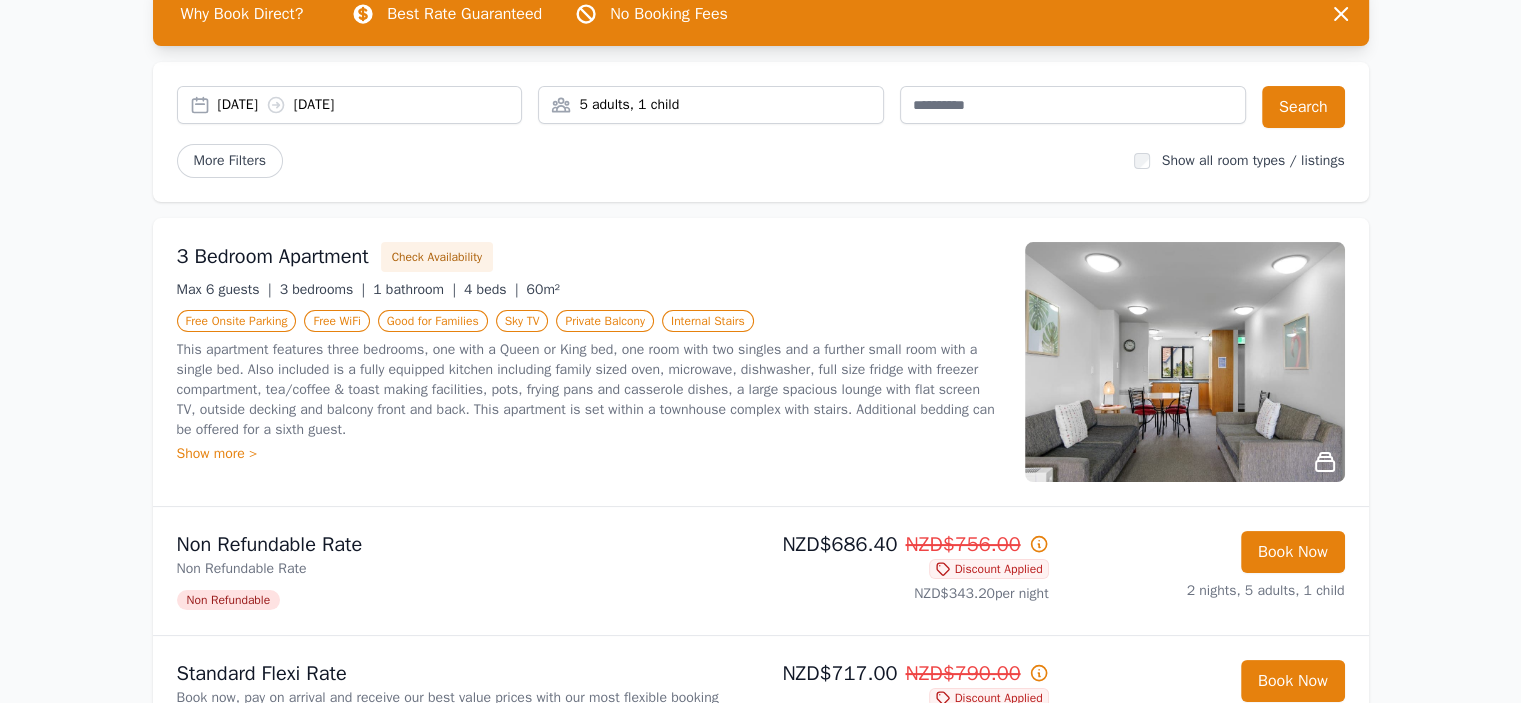 click at bounding box center [1185, 362] 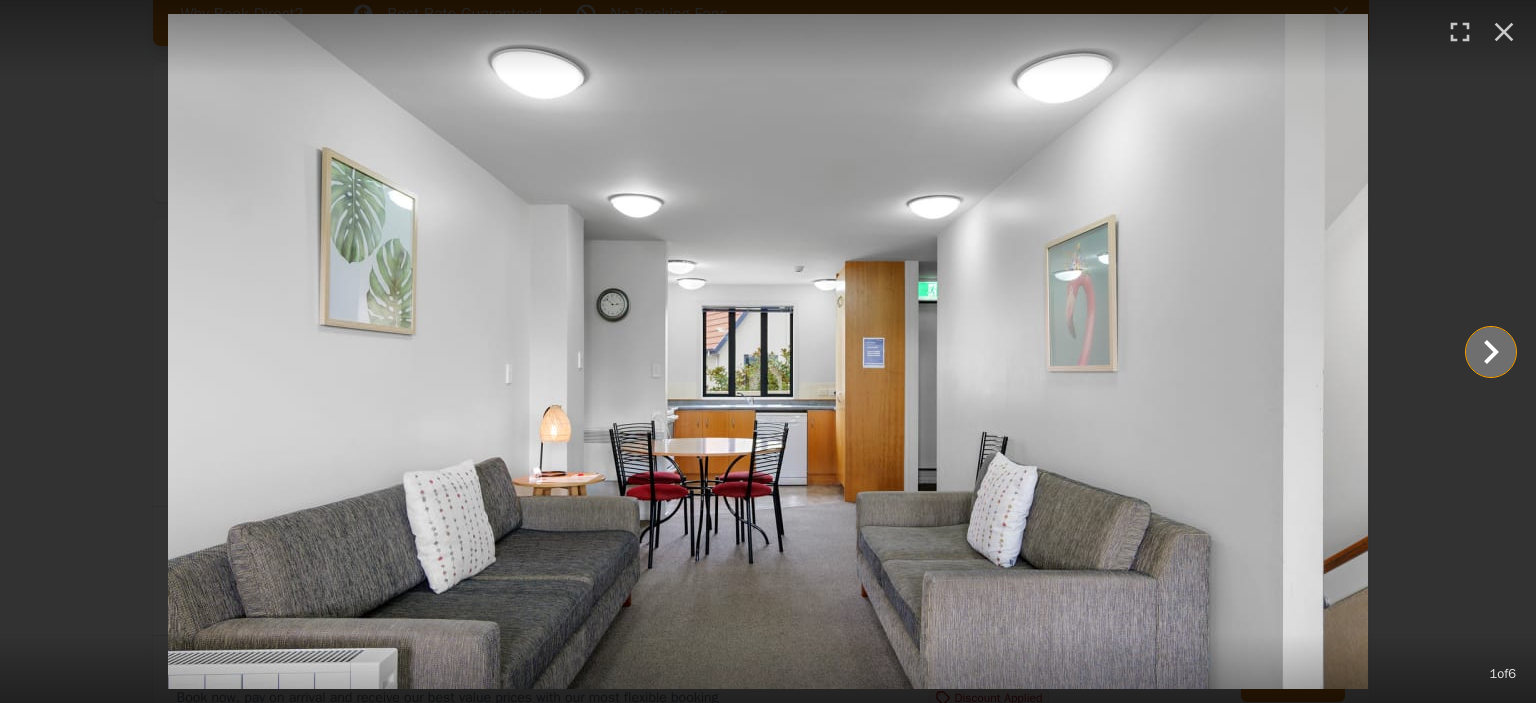click 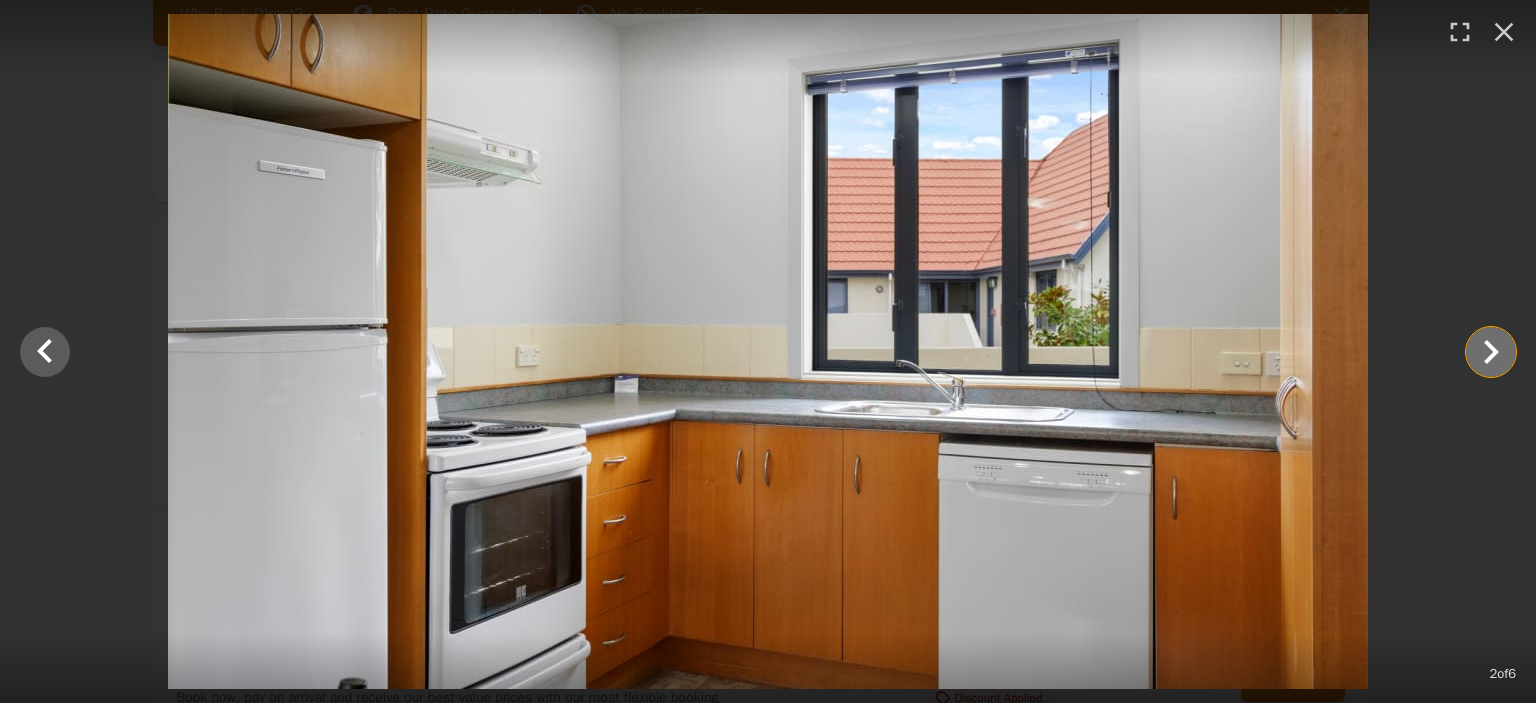 click 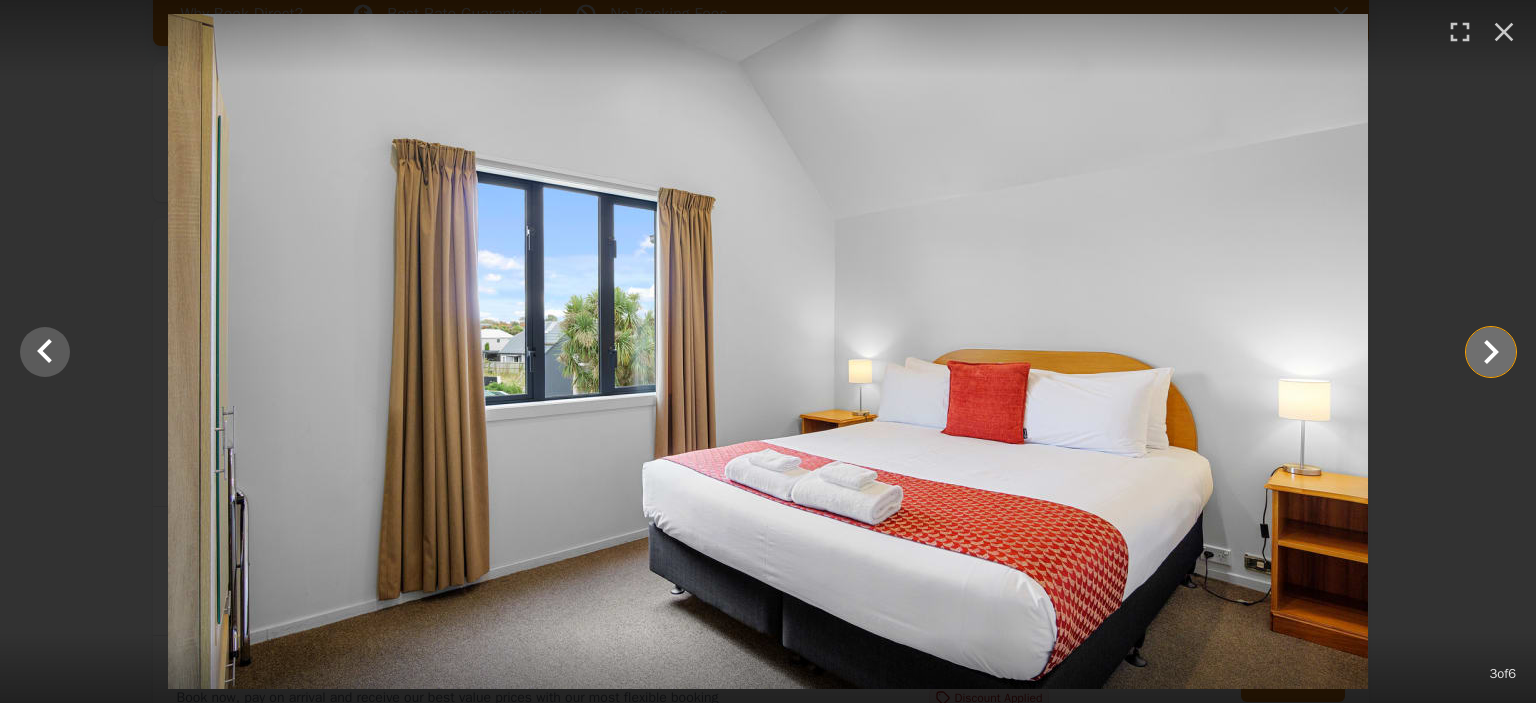click 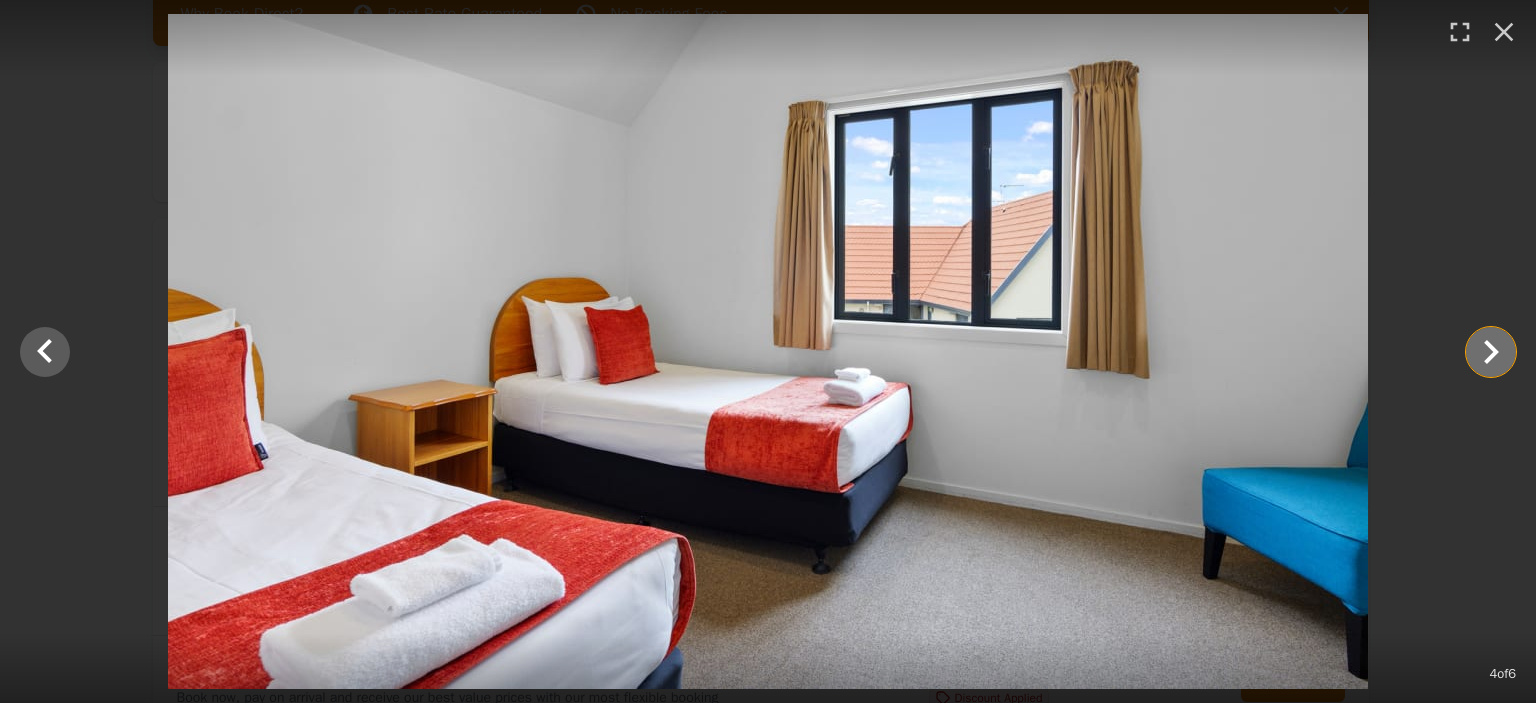 click 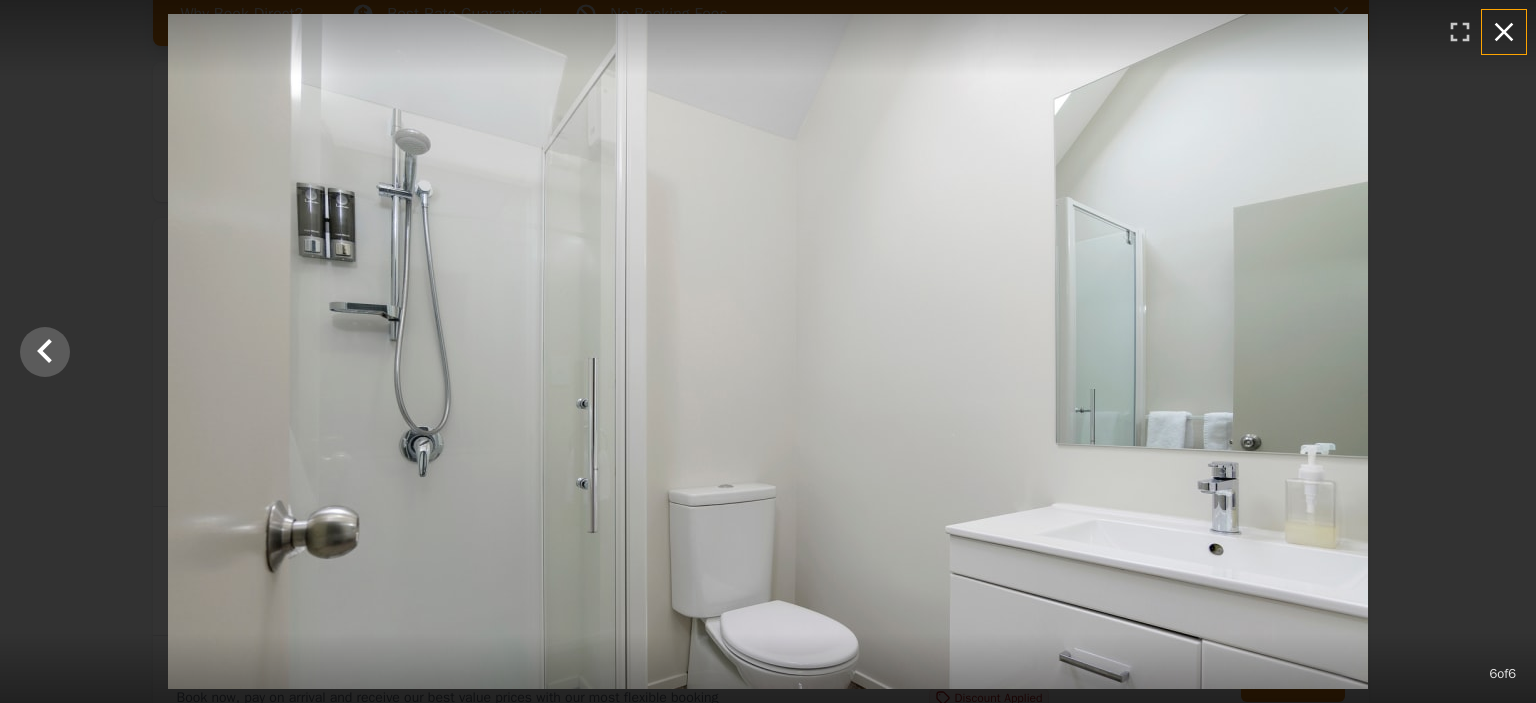 click 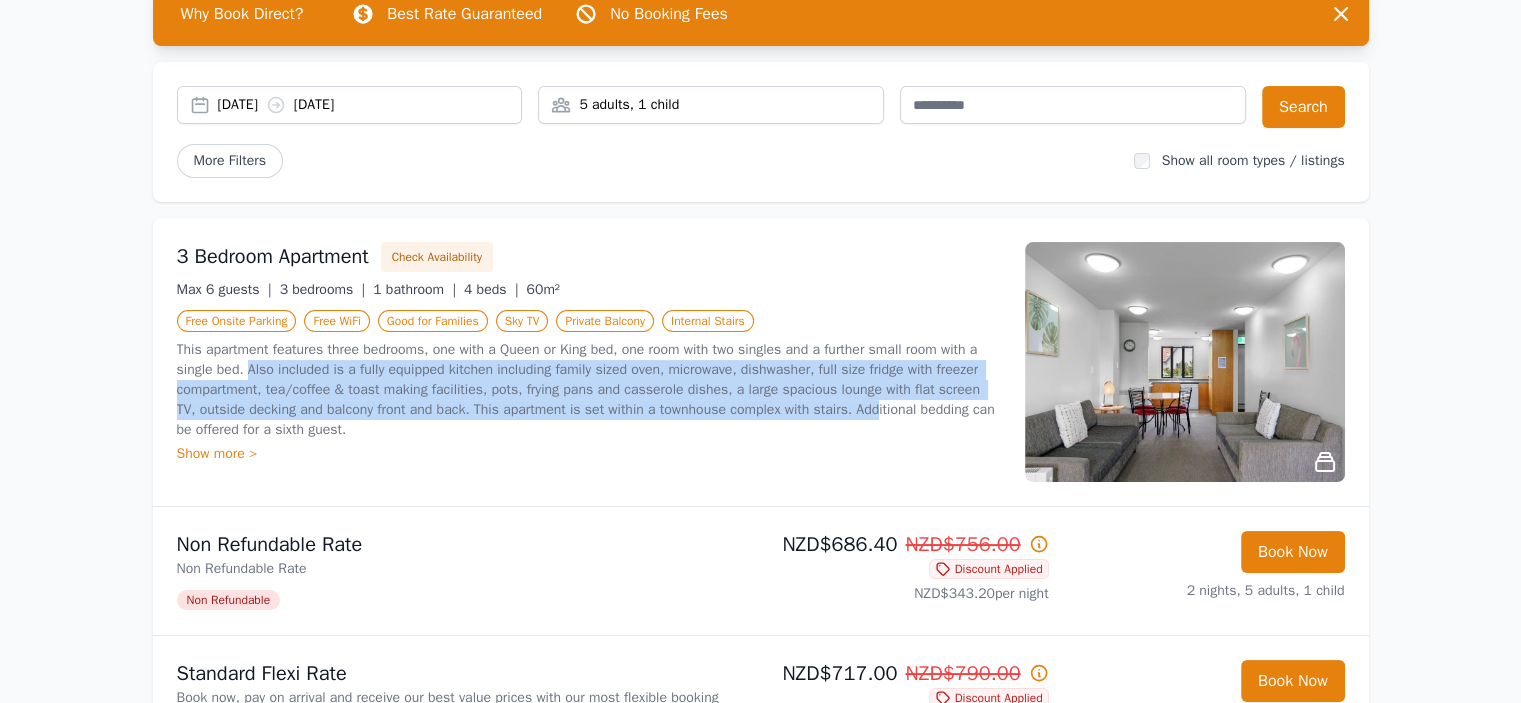 drag, startPoint x: 245, startPoint y: 367, endPoint x: 856, endPoint y: 408, distance: 612.3741 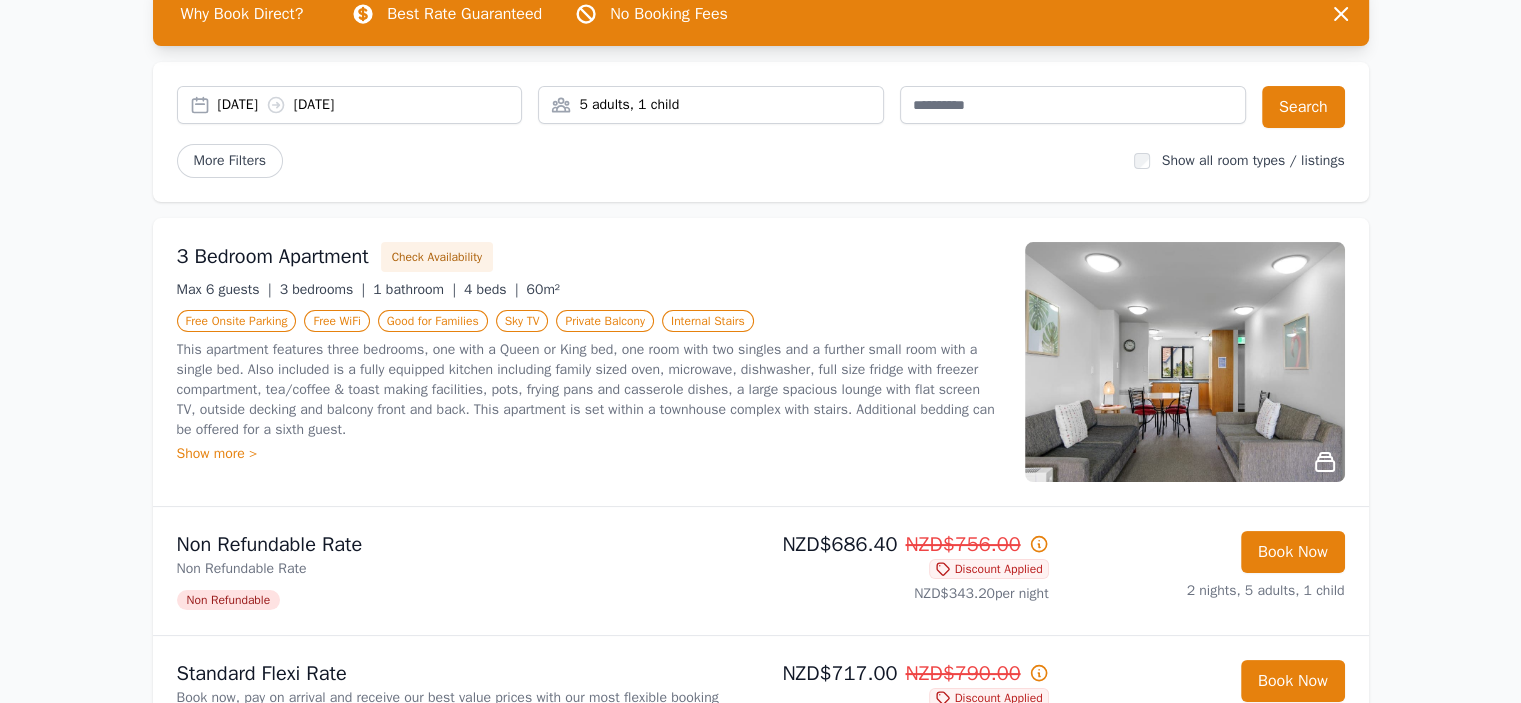 click at bounding box center (1185, 362) 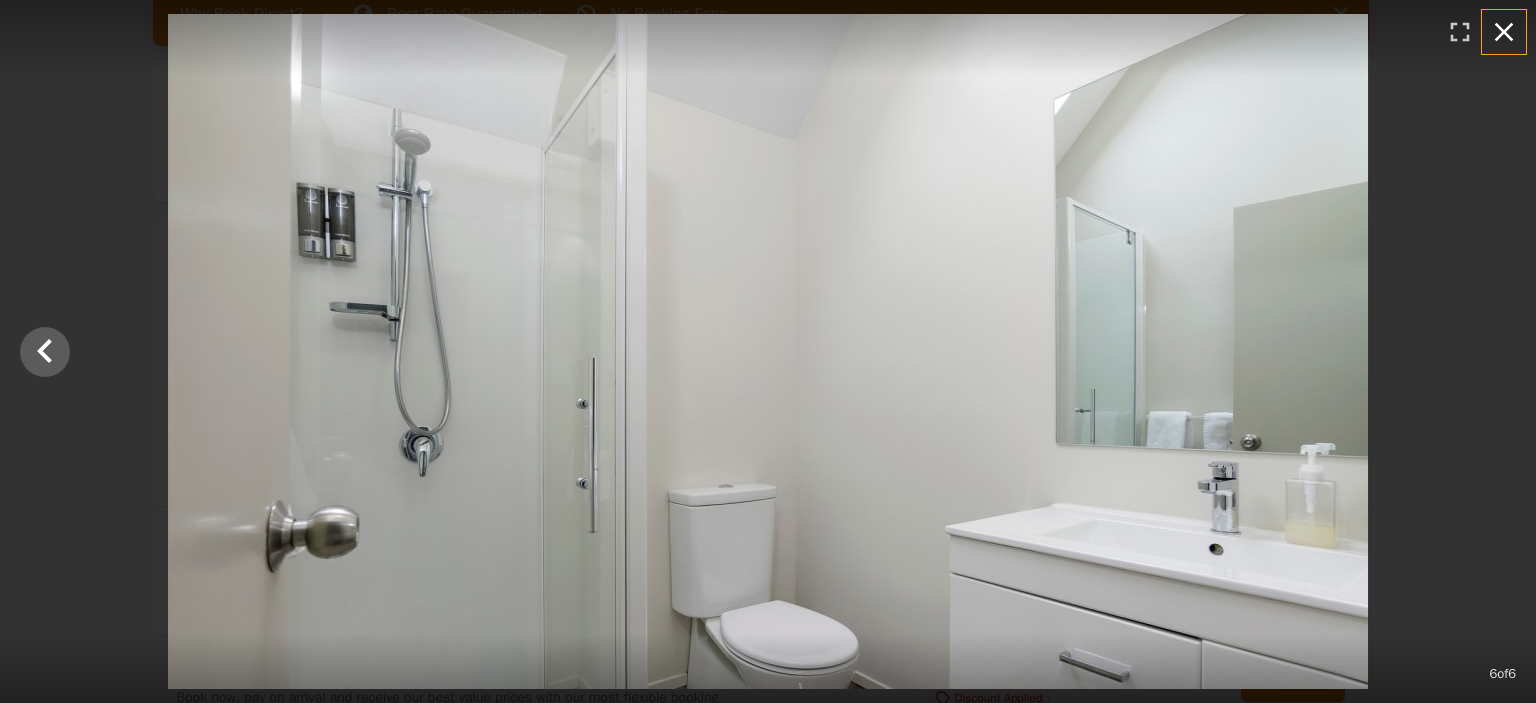 click 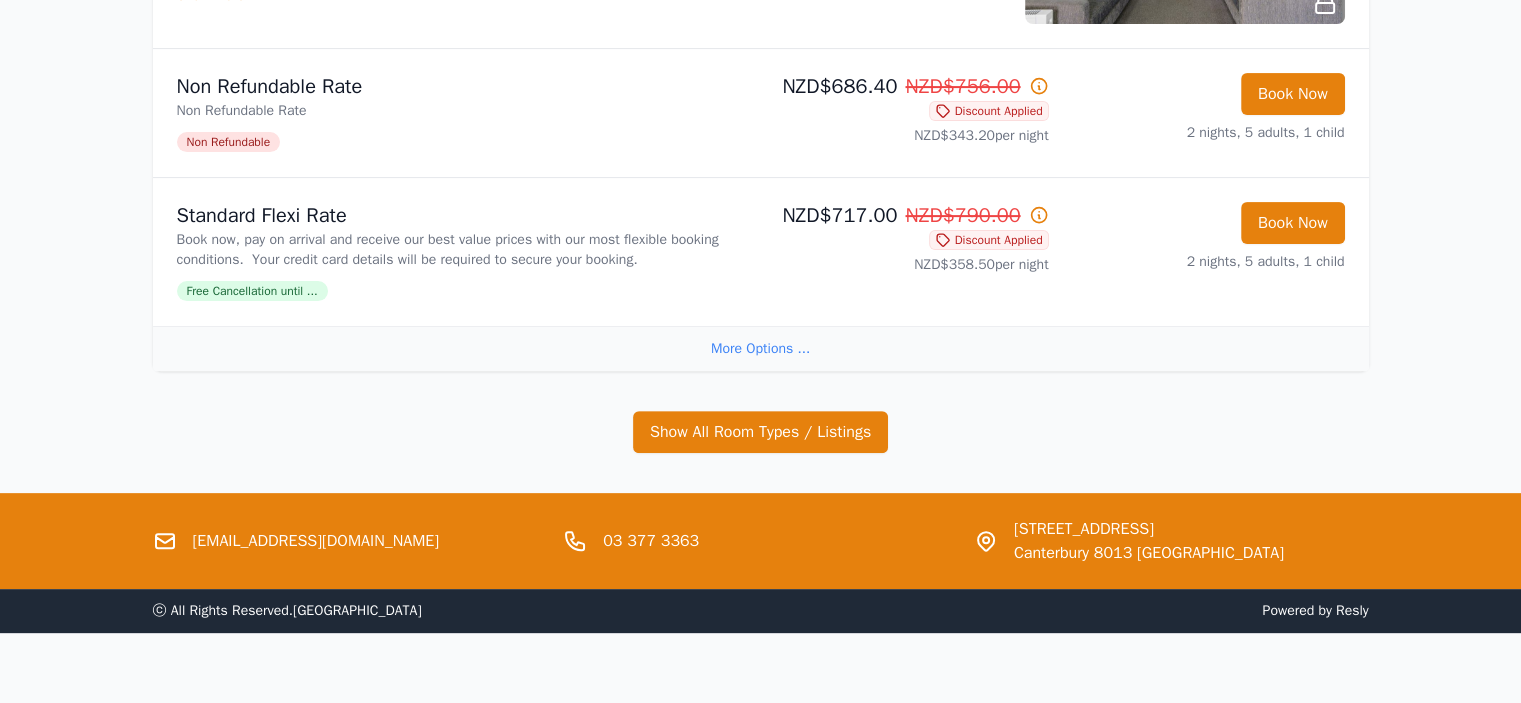 scroll, scrollTop: 652, scrollLeft: 0, axis: vertical 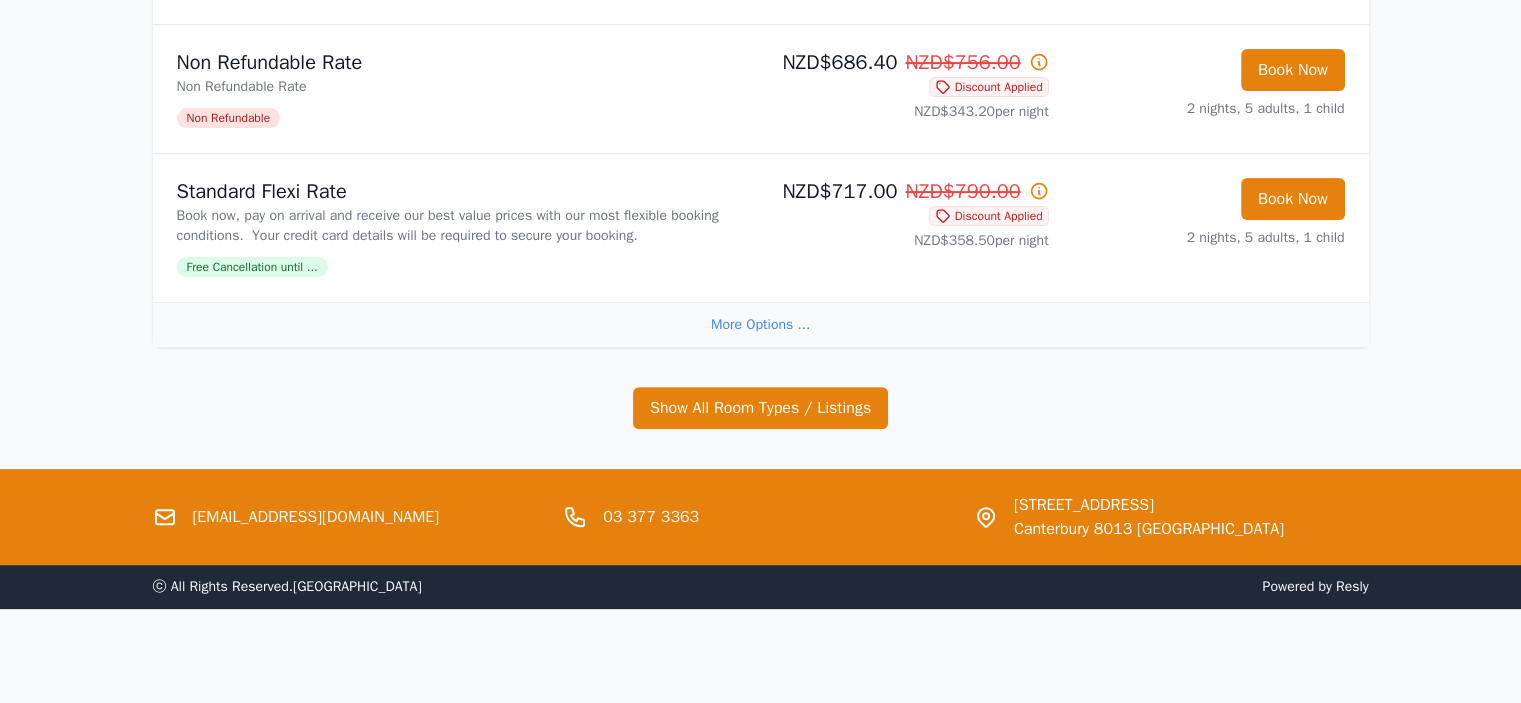 click on "More Options ..." at bounding box center [761, 324] 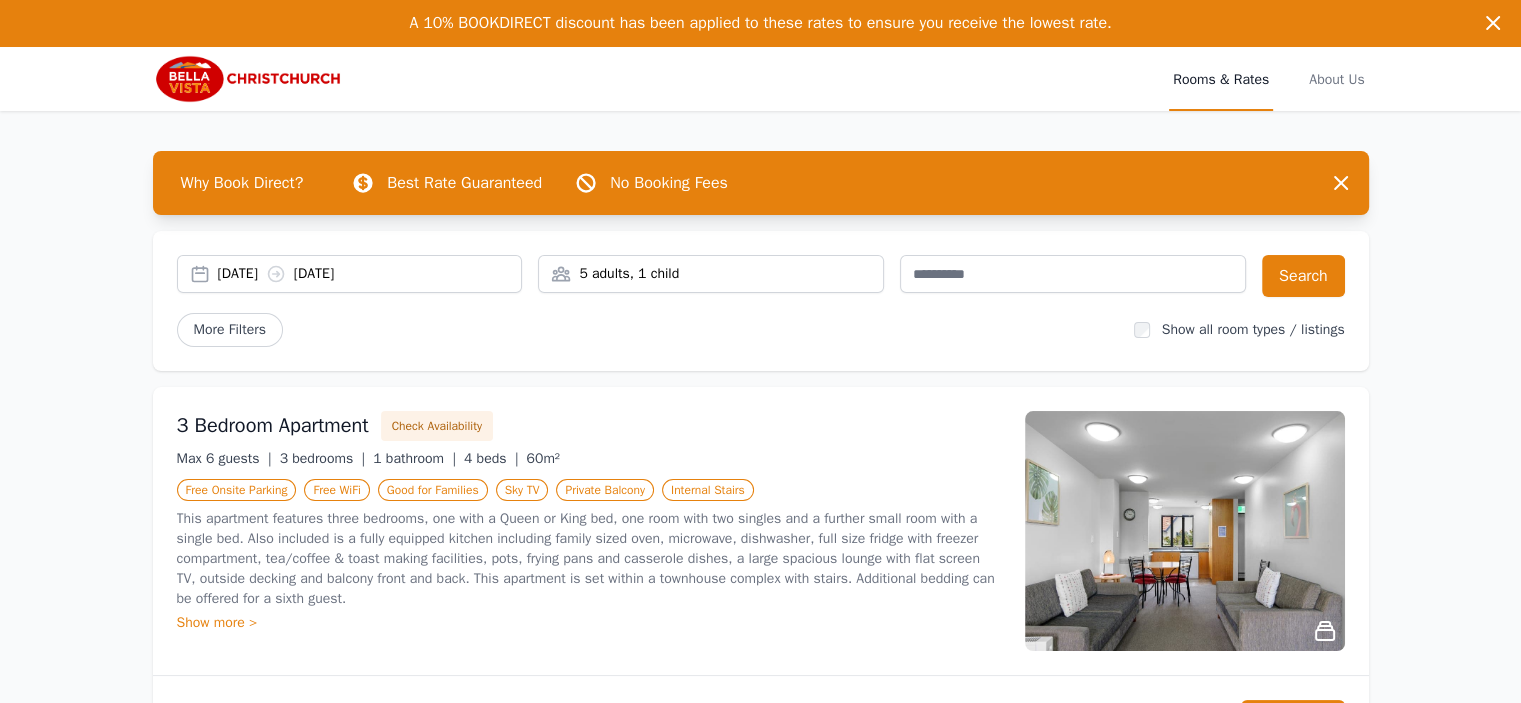 scroll, scrollTop: 0, scrollLeft: 0, axis: both 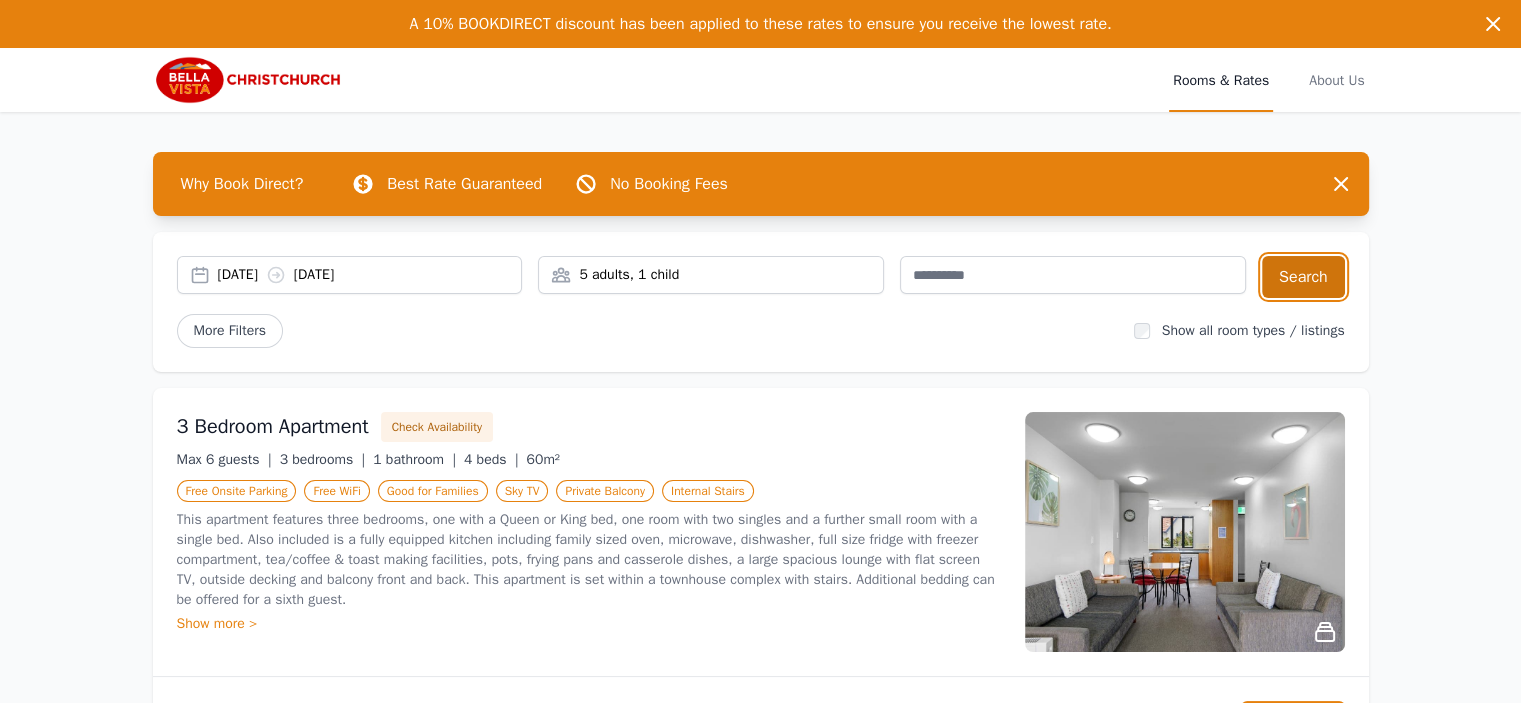 click on "Search" at bounding box center [1303, 277] 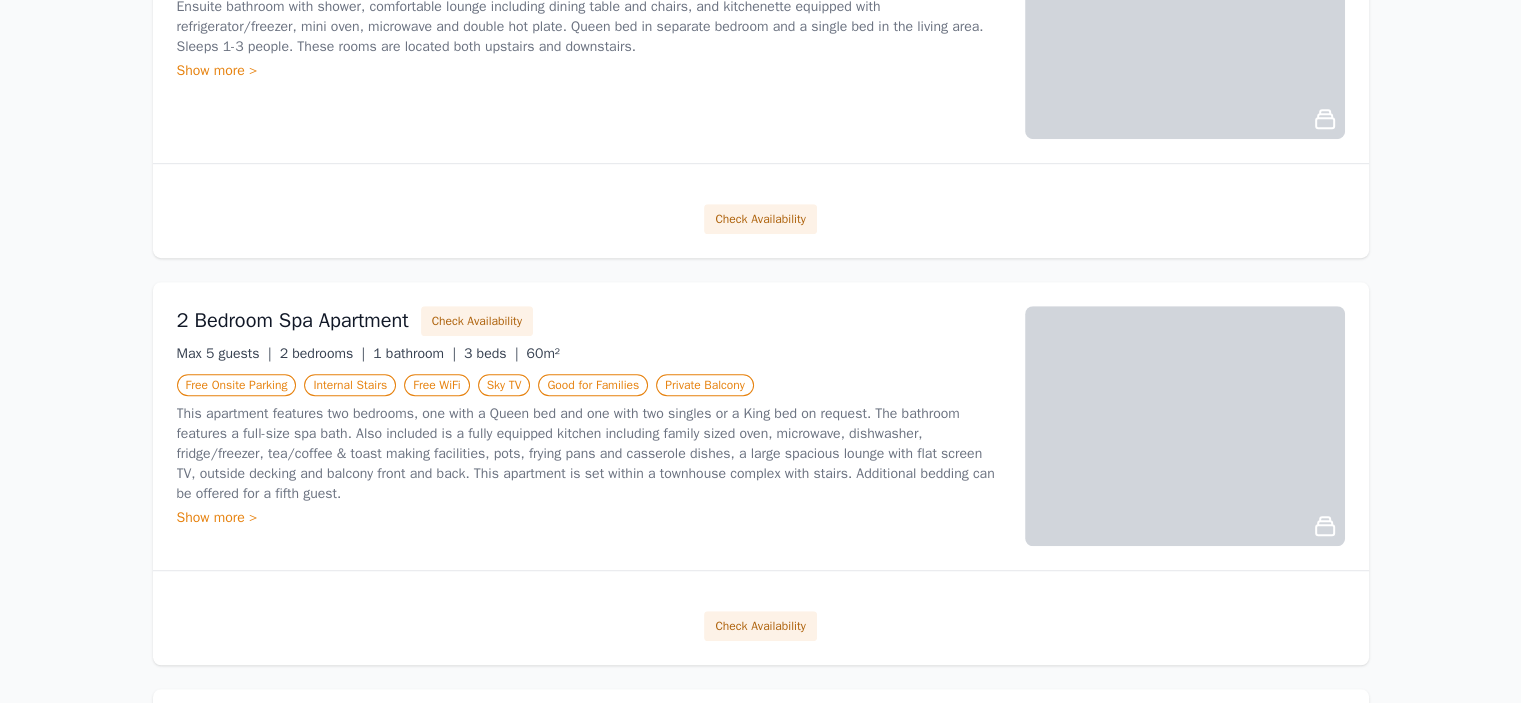 scroll, scrollTop: 1159, scrollLeft: 0, axis: vertical 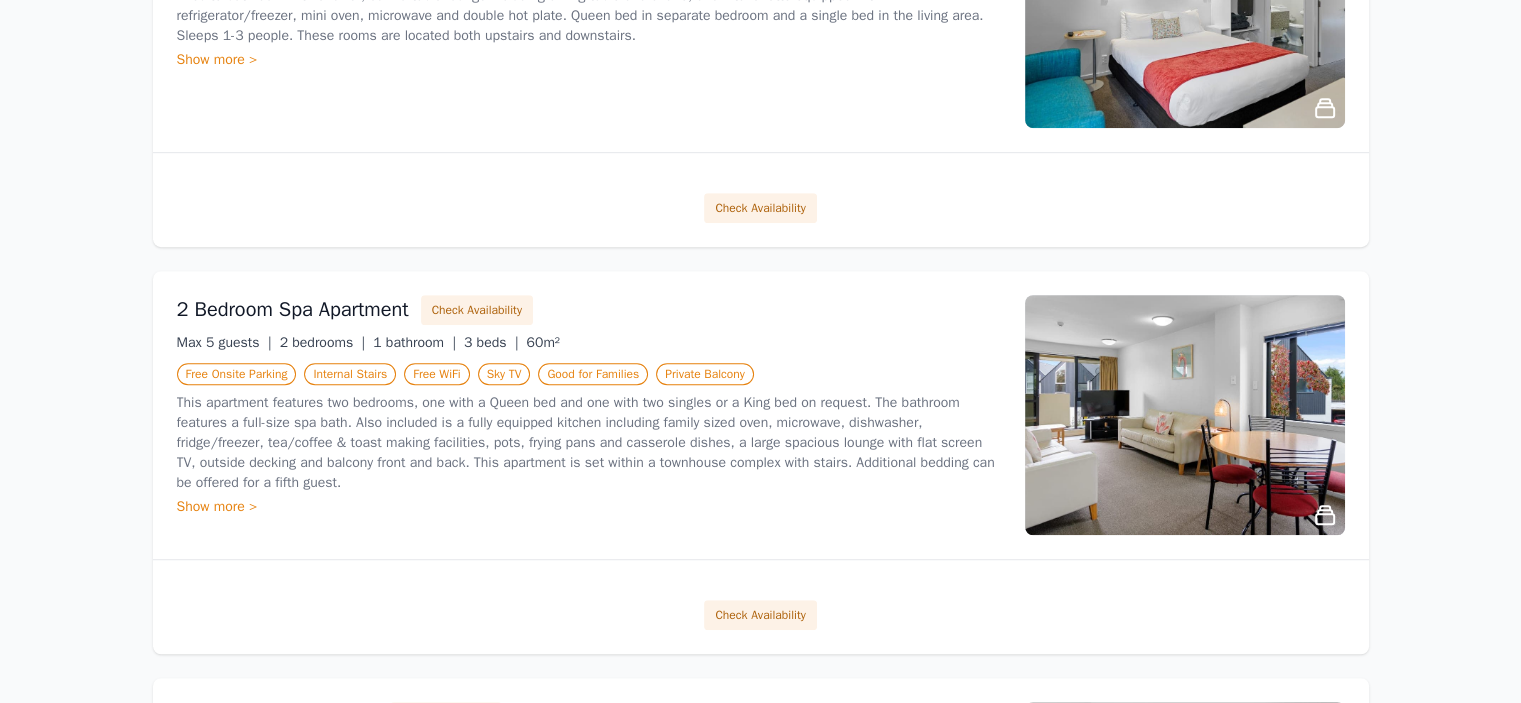 click at bounding box center (1185, 415) 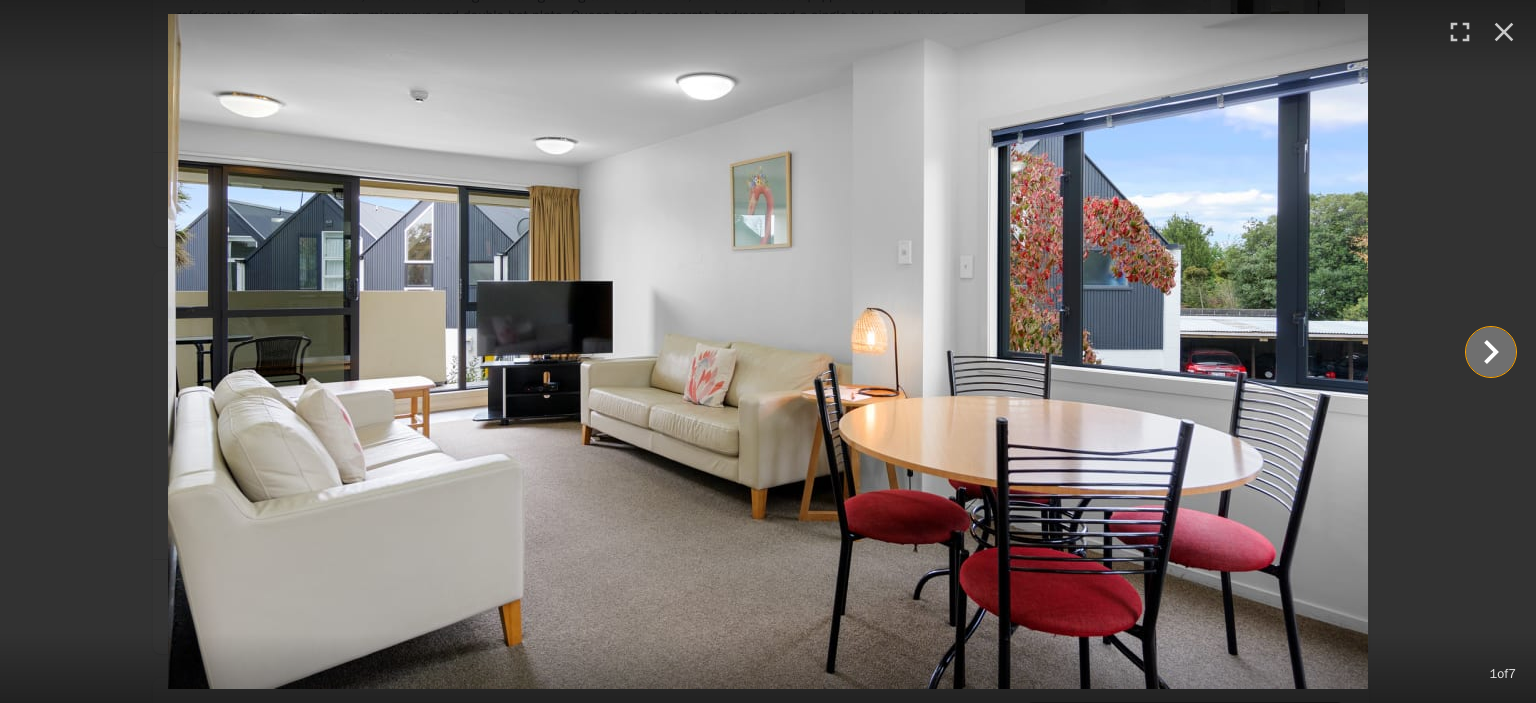 click 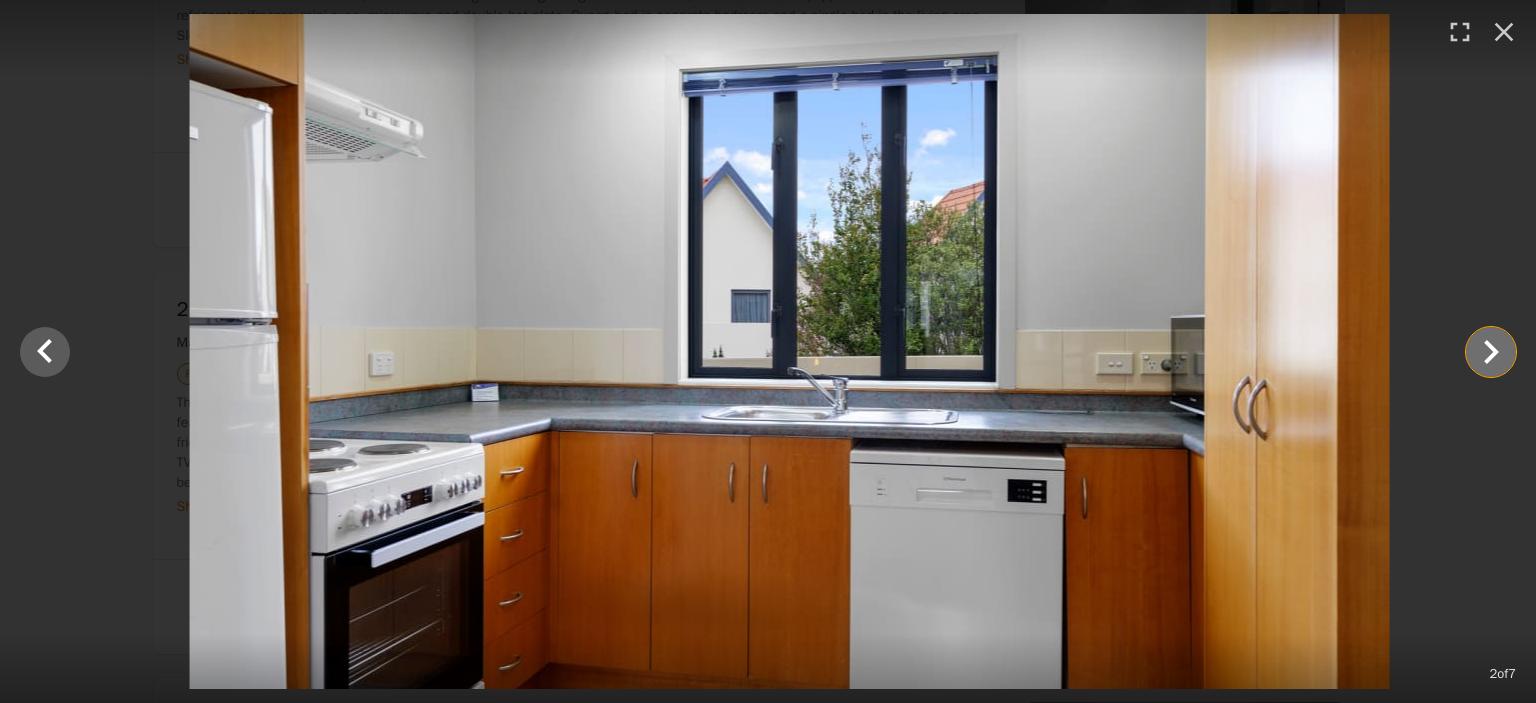 click 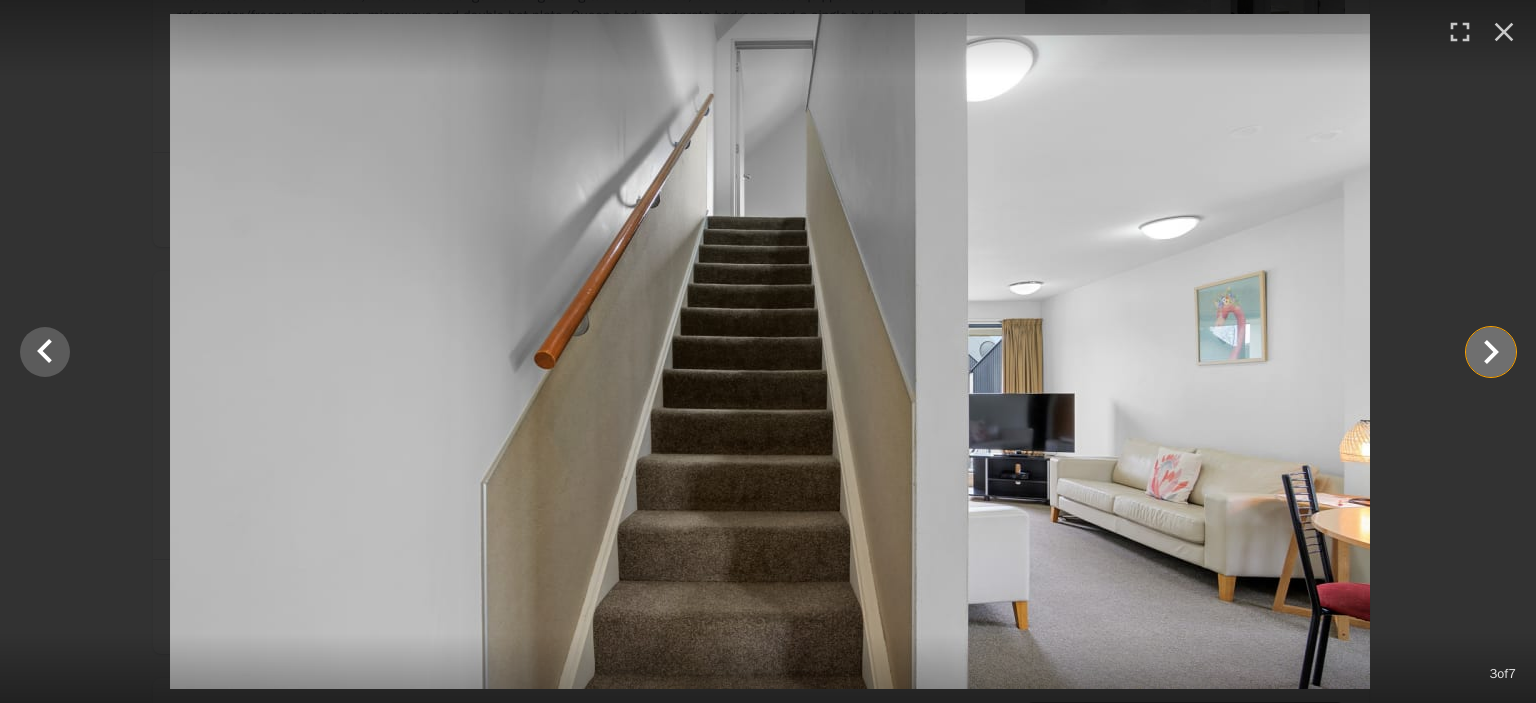 click 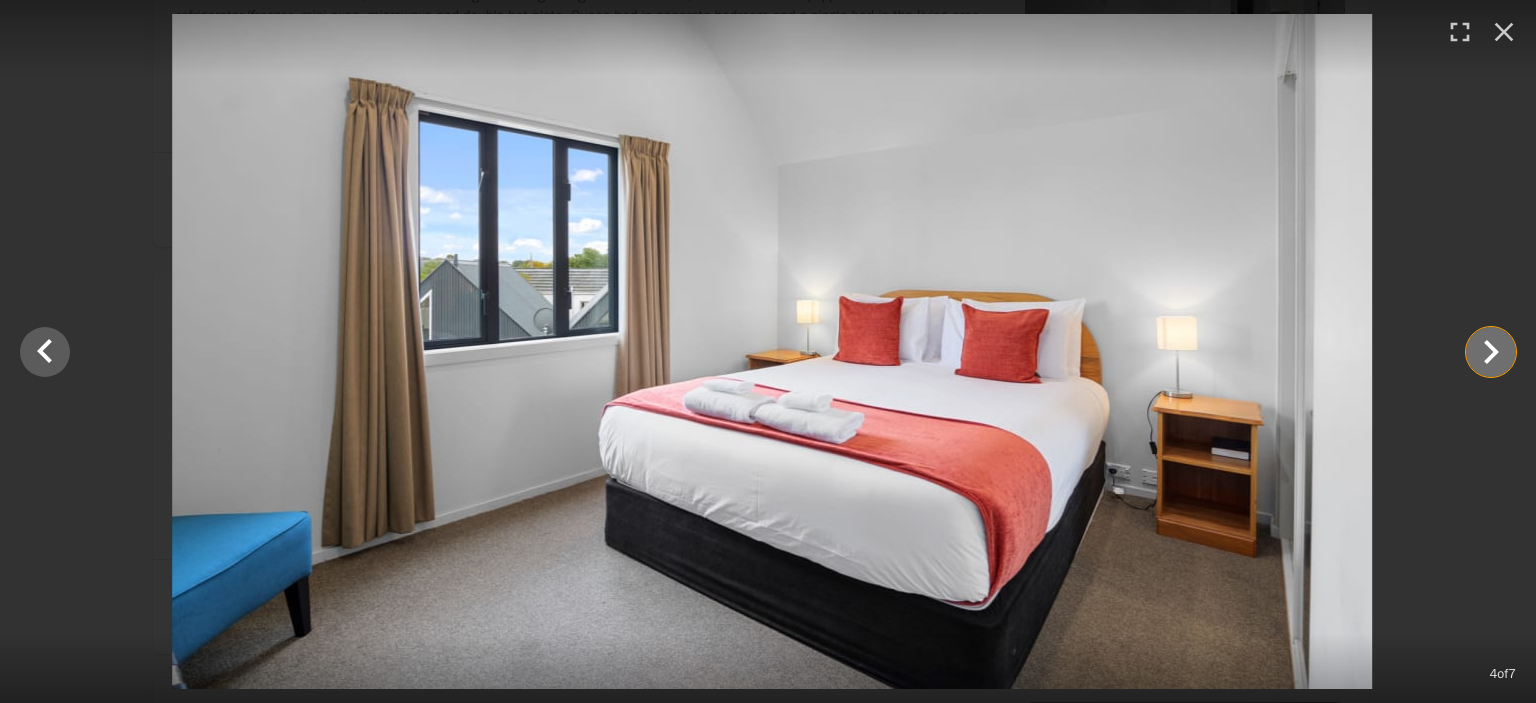 click 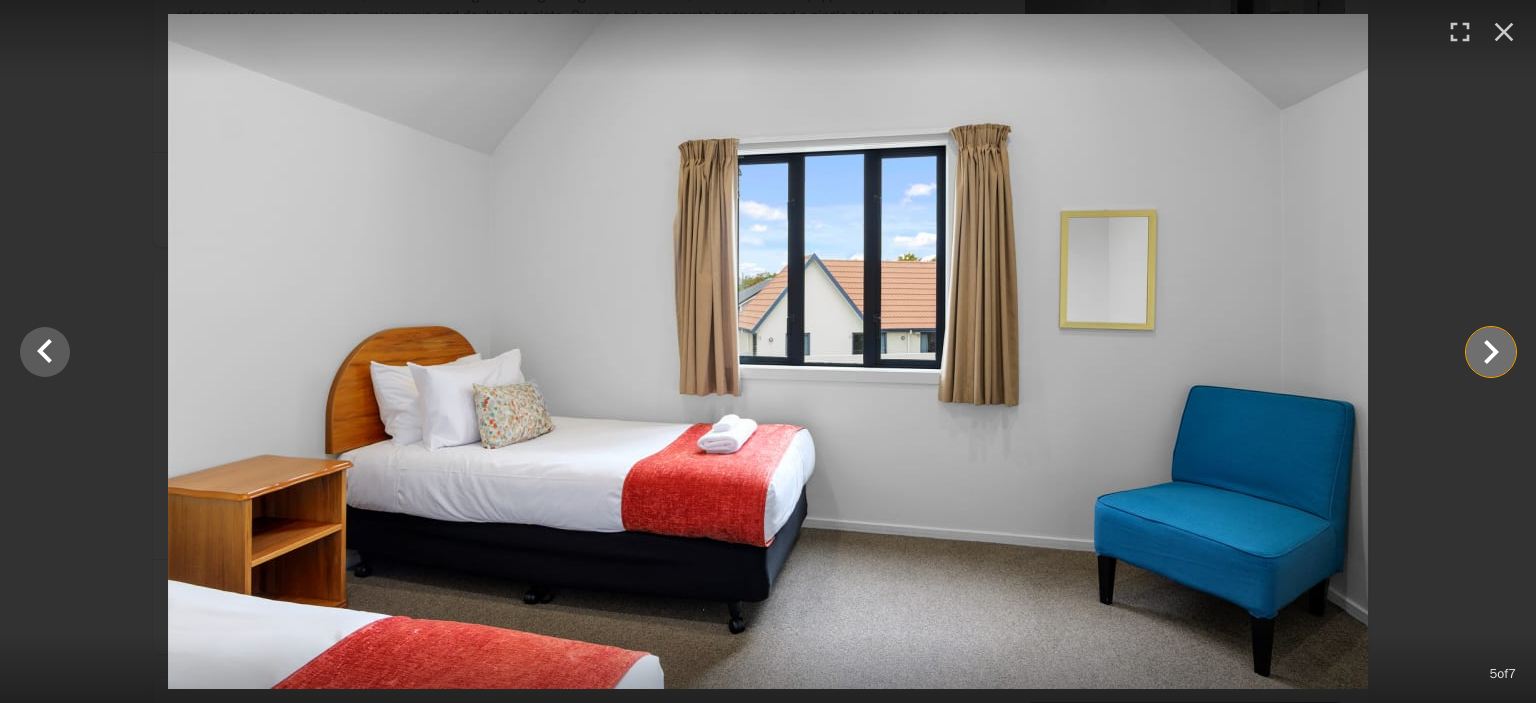 click 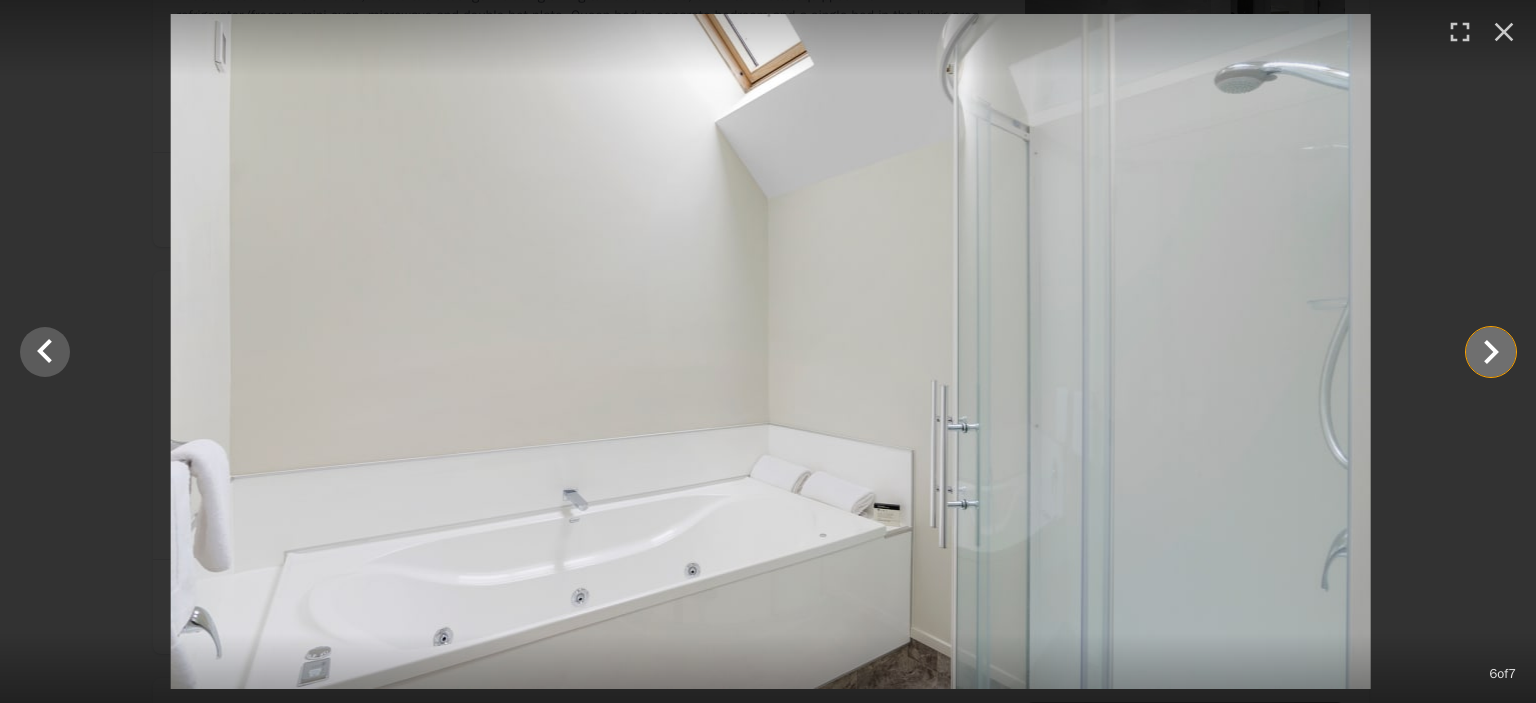 click 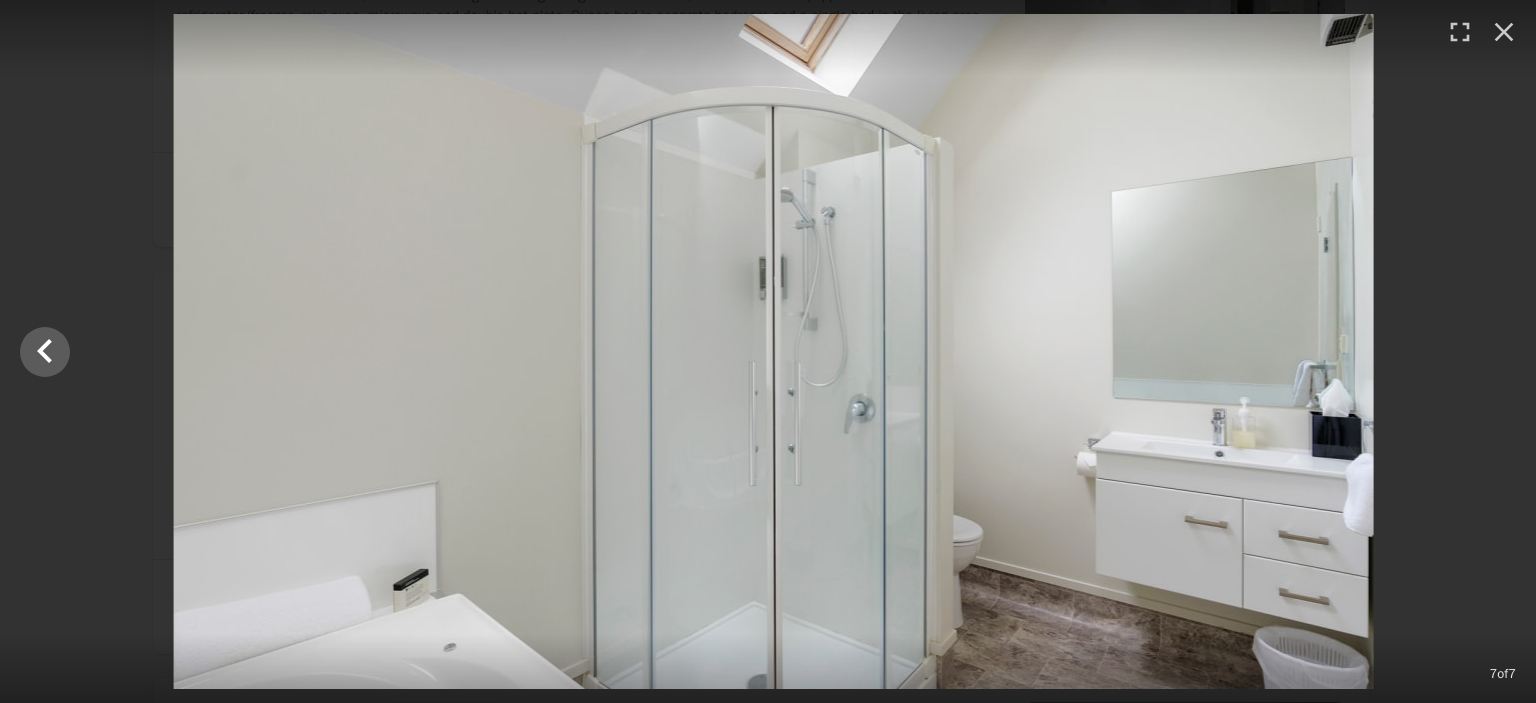 click at bounding box center [773, 351] 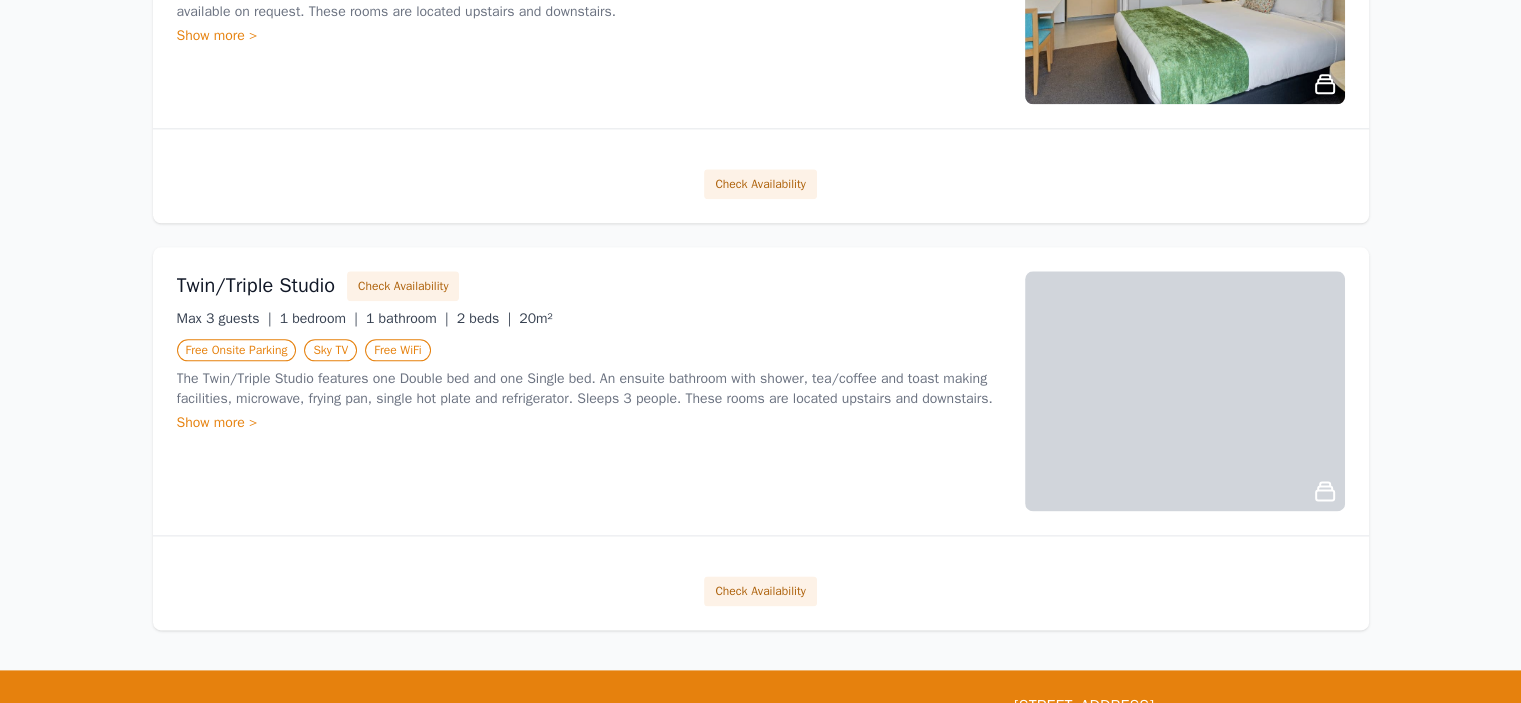 scroll, scrollTop: 2383, scrollLeft: 0, axis: vertical 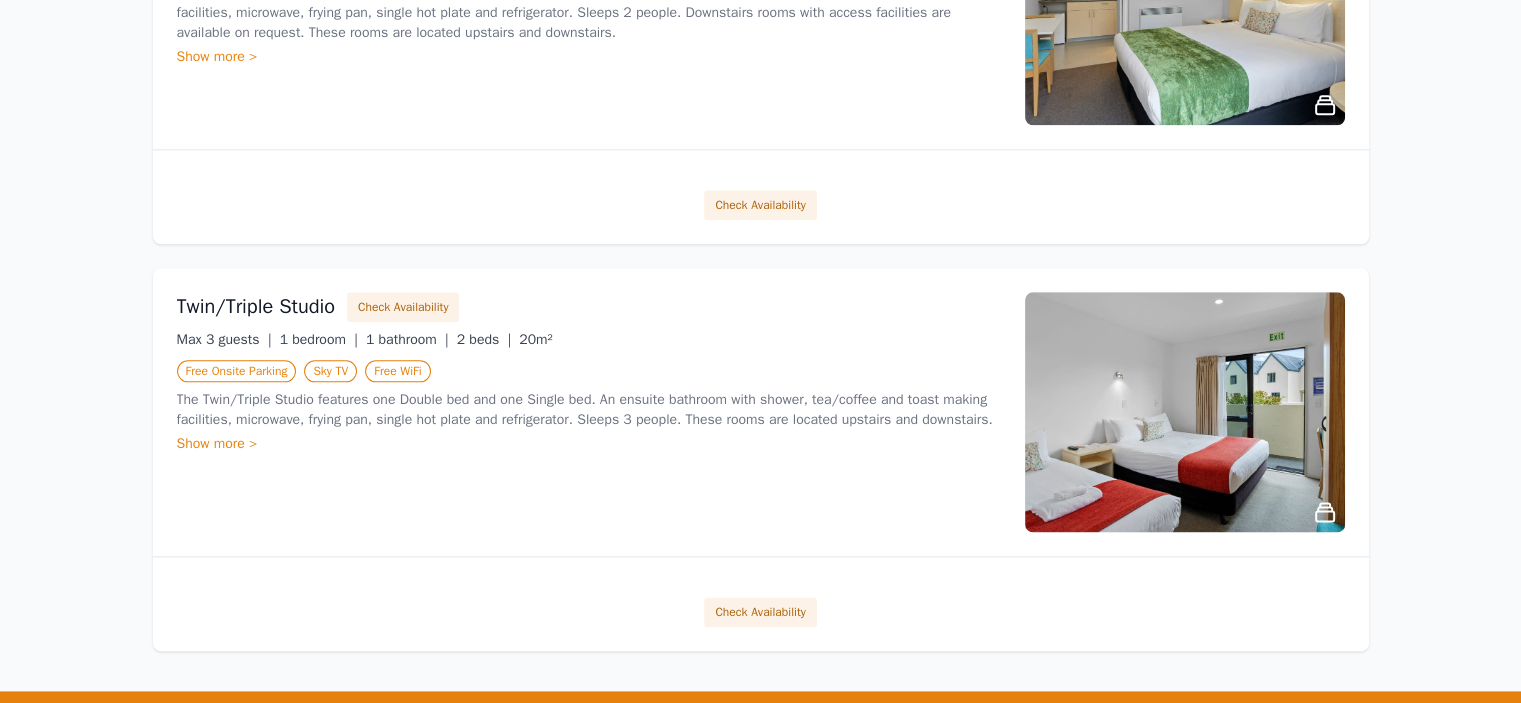 click on "Free Onsite Parking Sky TV Free WiFi" at bounding box center (589, 370) 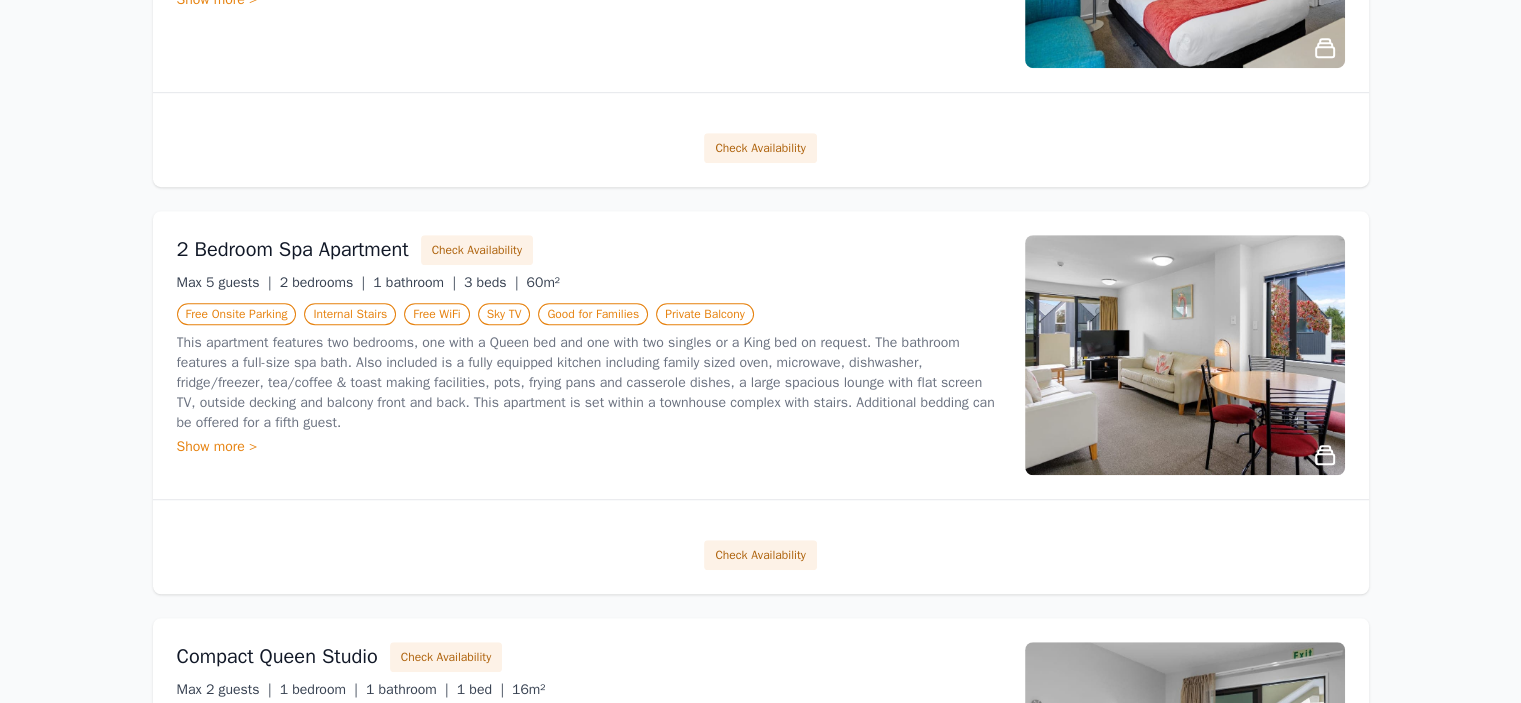 scroll, scrollTop: 1220, scrollLeft: 0, axis: vertical 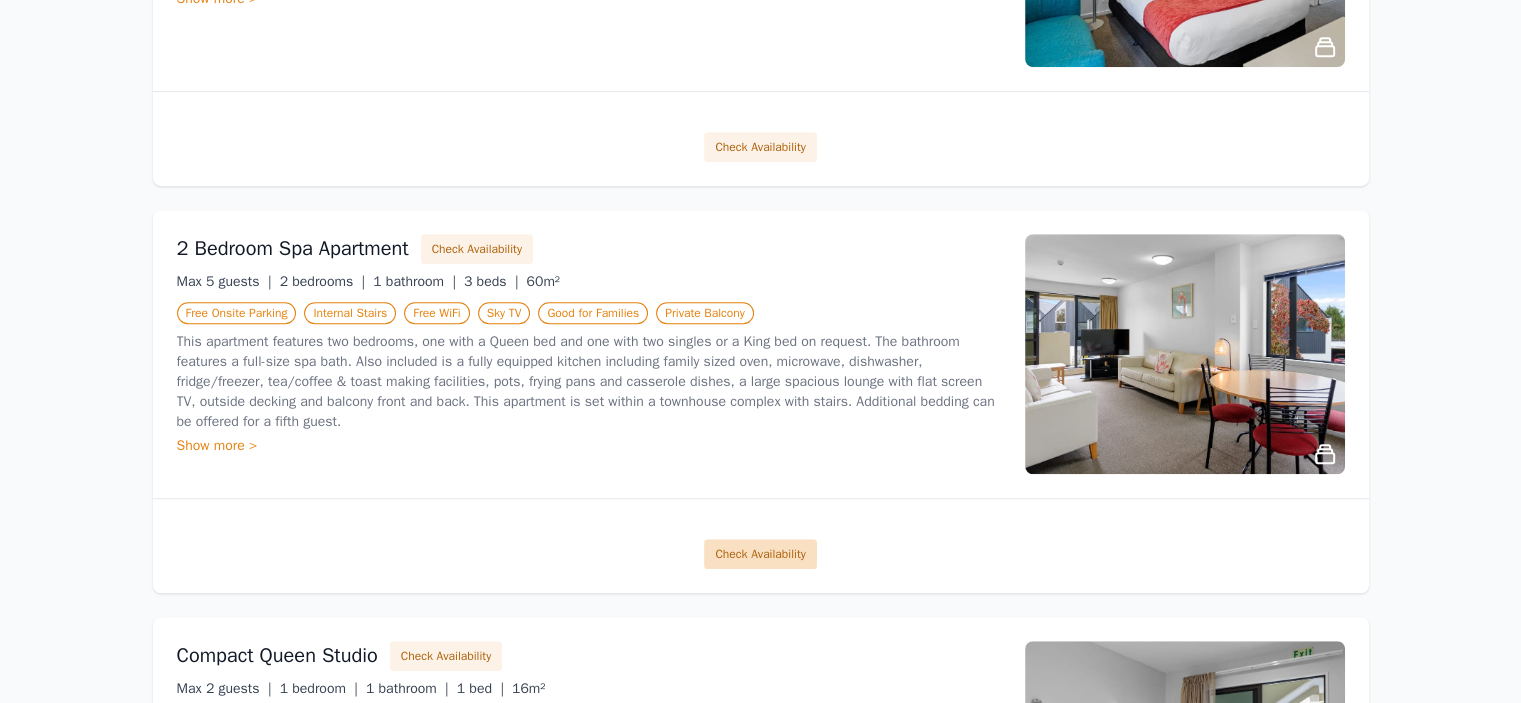 click on "Check Availability" at bounding box center [760, 554] 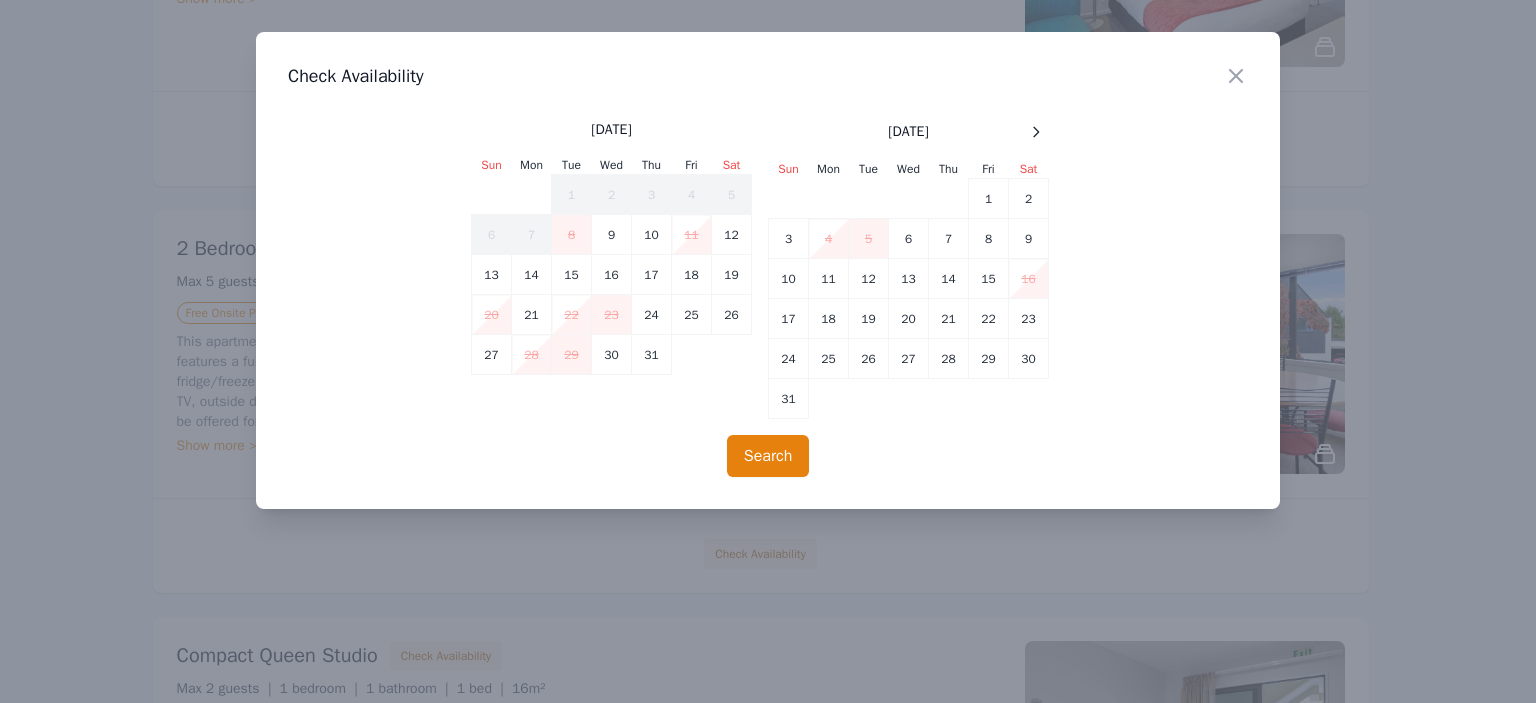 click at bounding box center [768, 351] 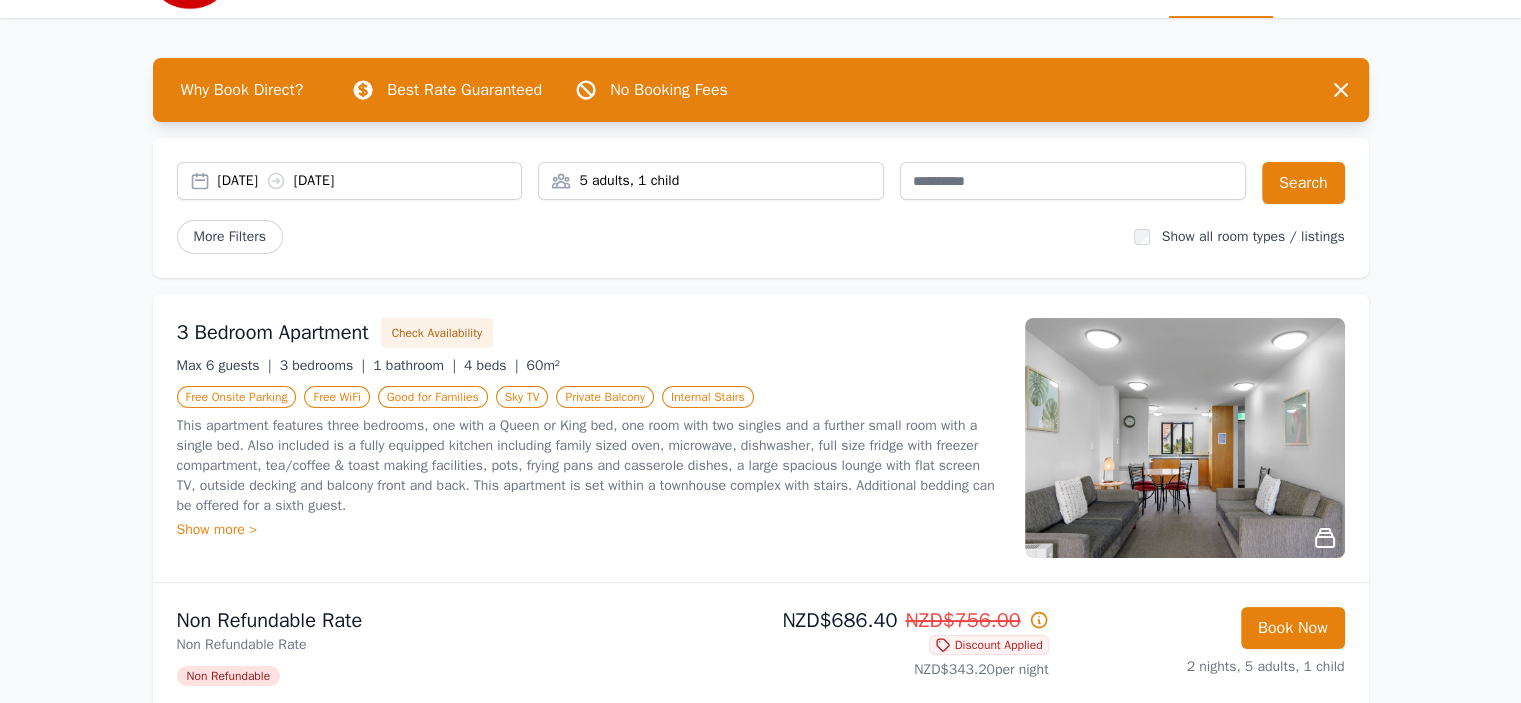 scroll, scrollTop: 0, scrollLeft: 0, axis: both 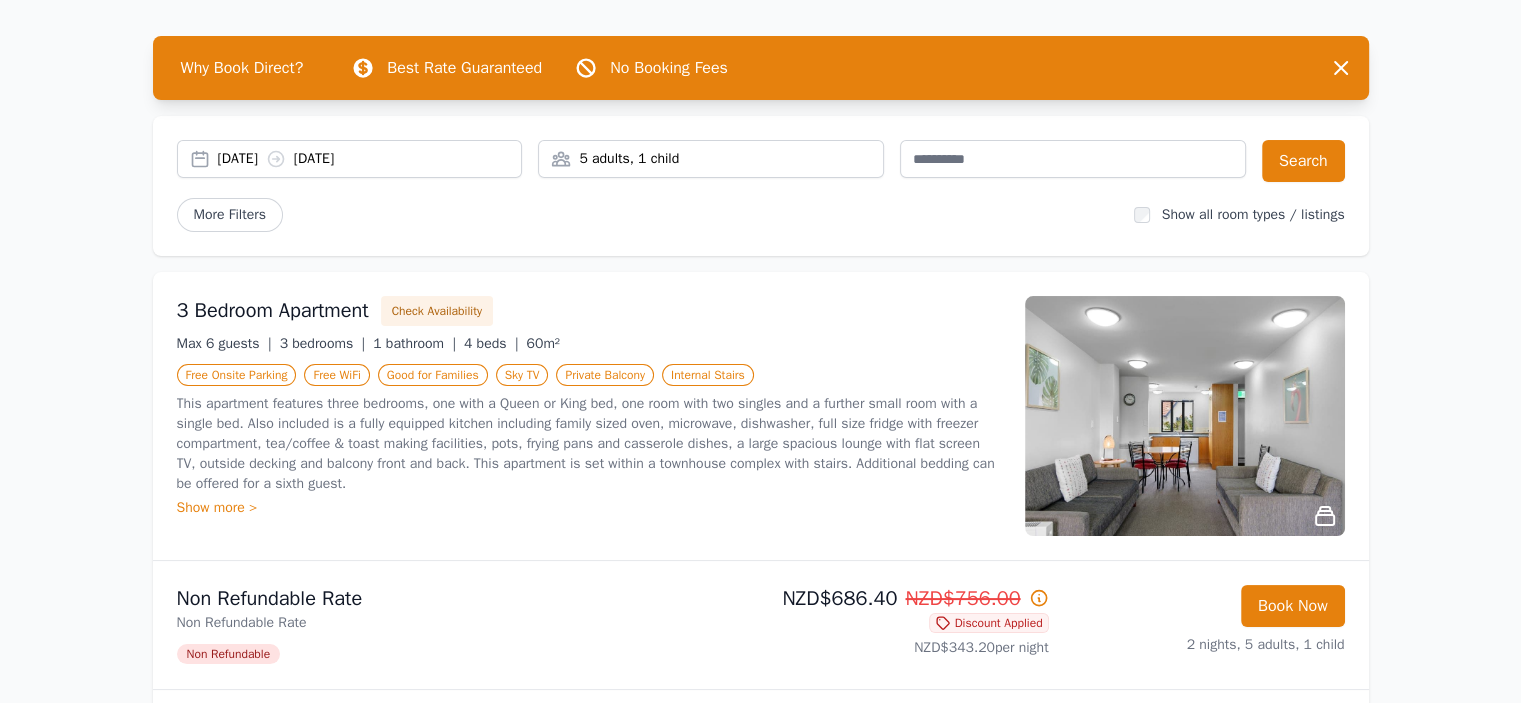 click at bounding box center (1185, 416) 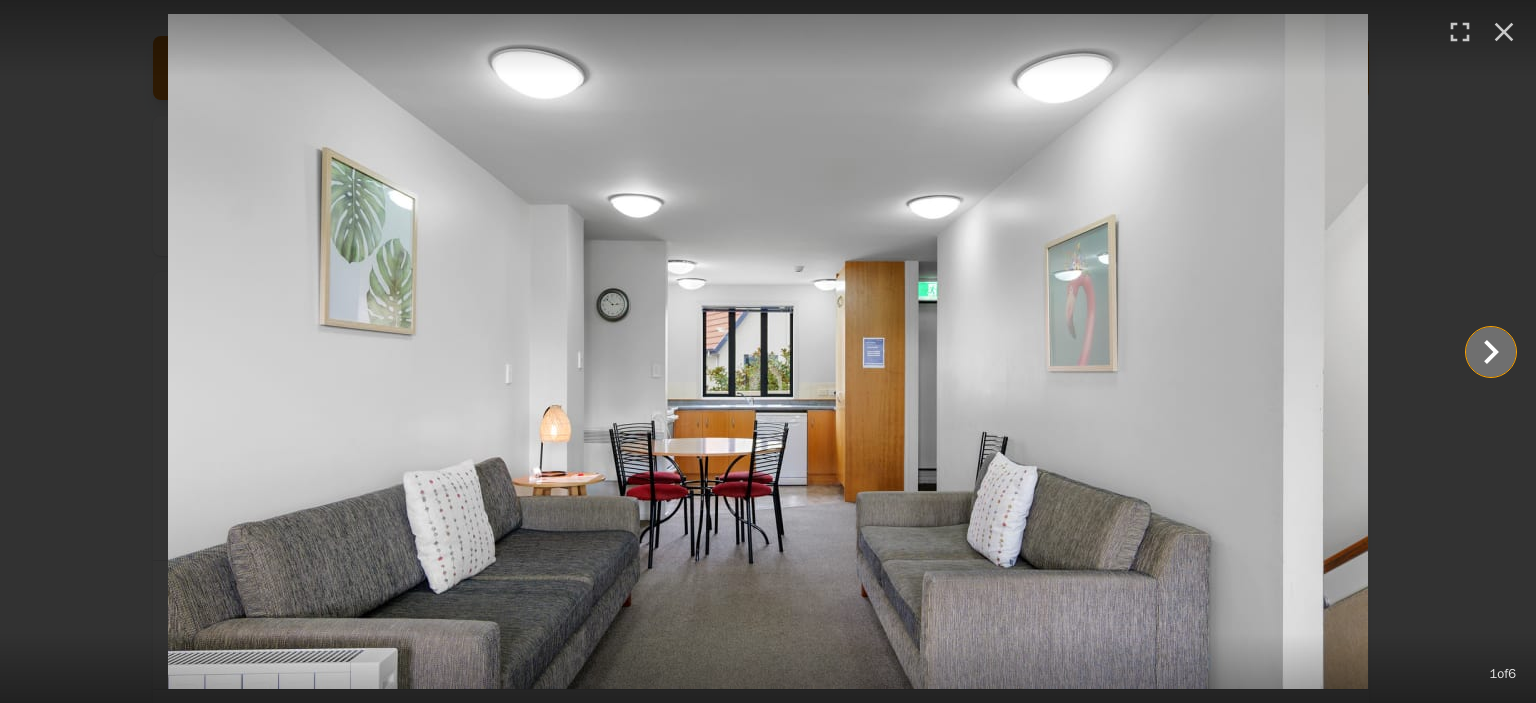 click 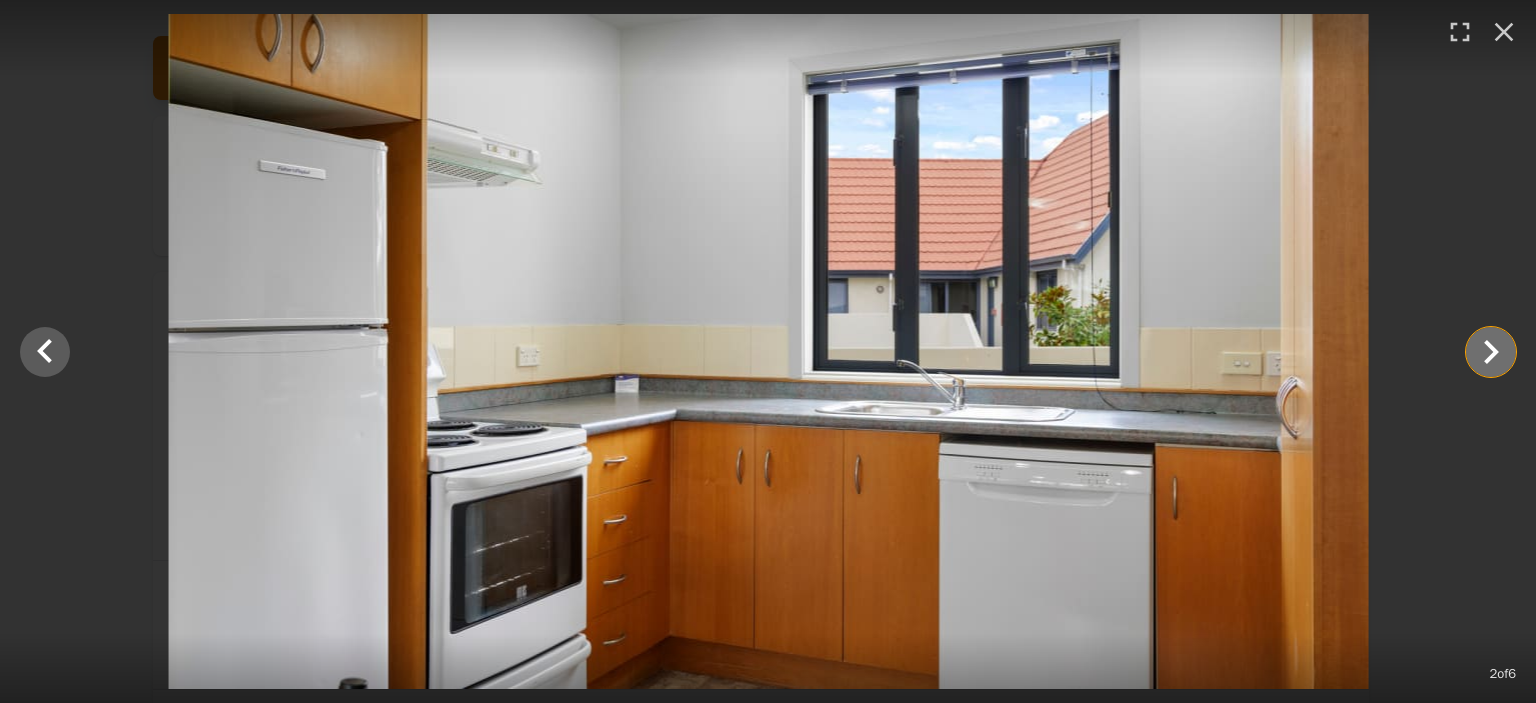 click 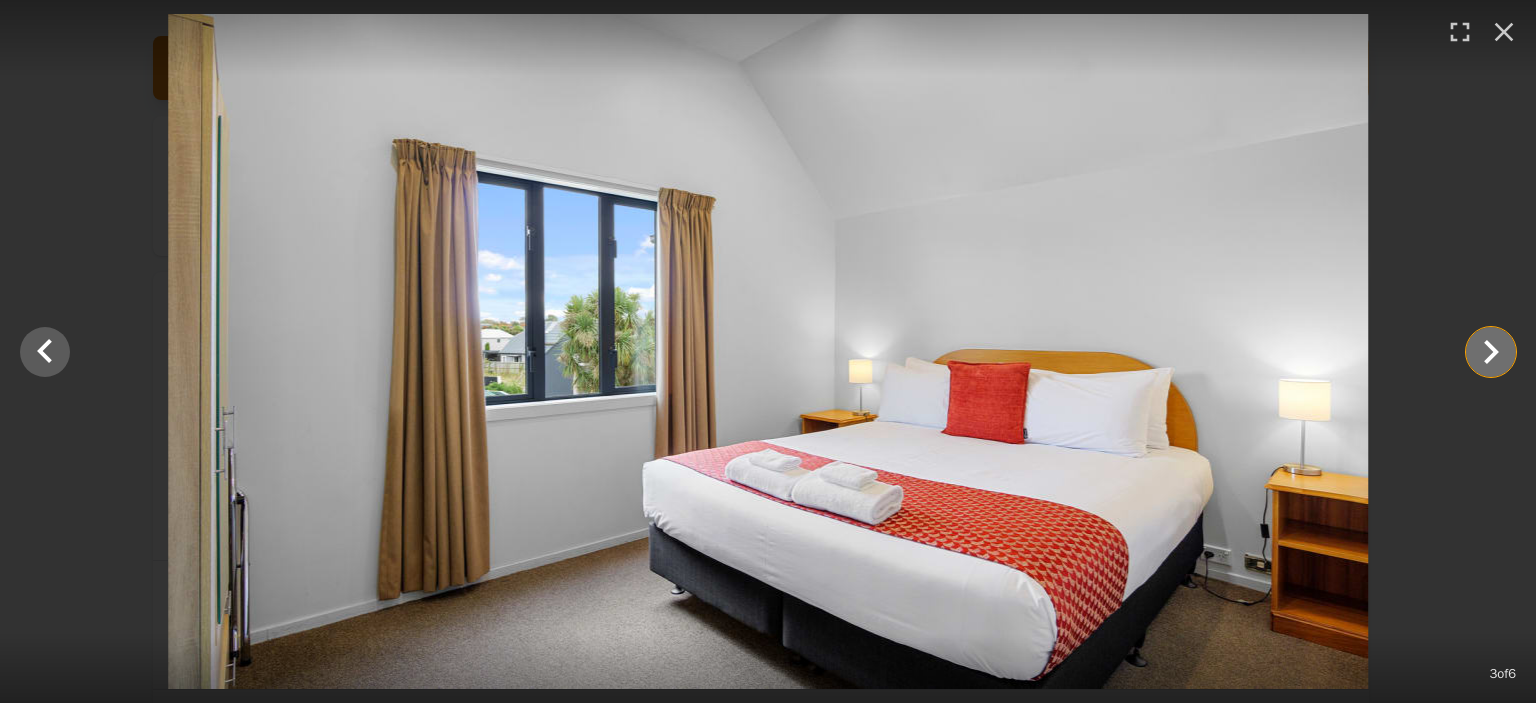 click 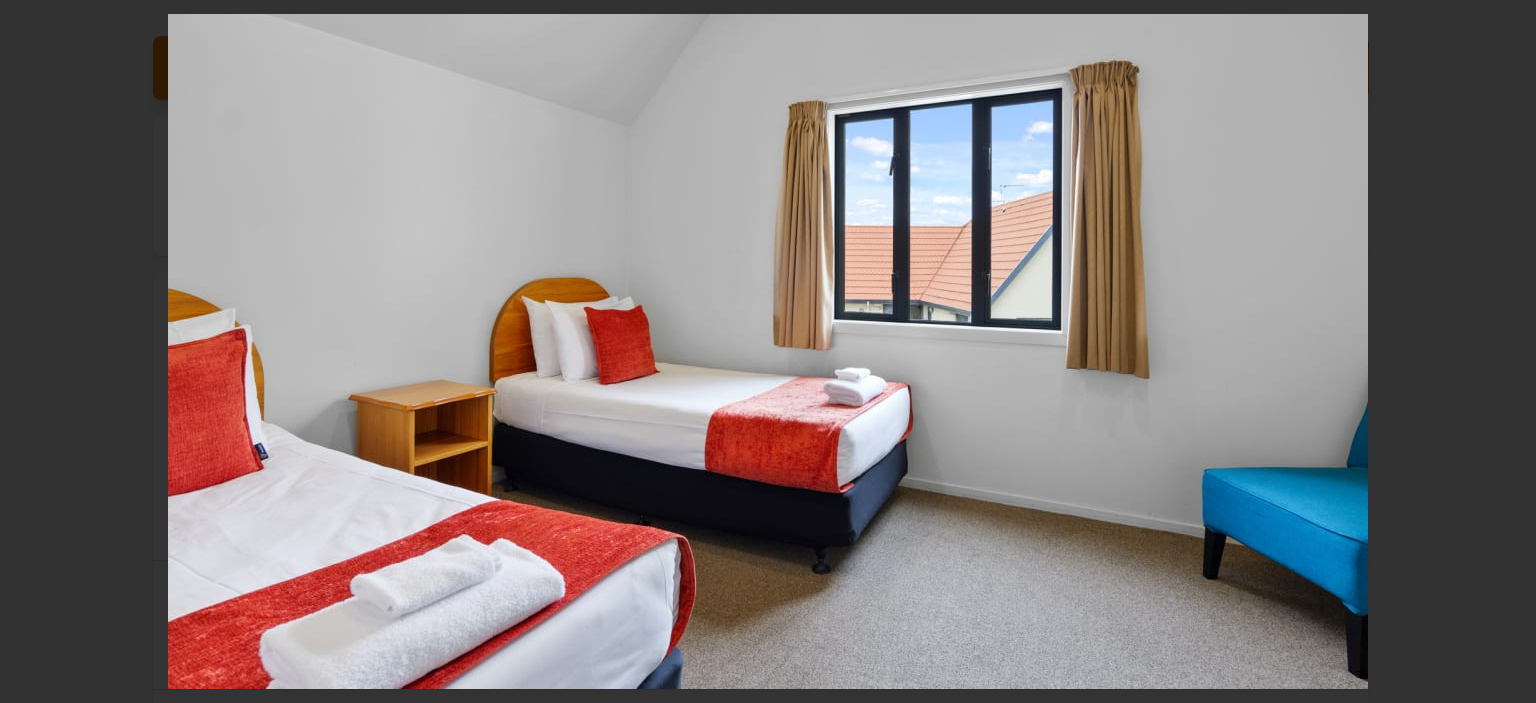 click 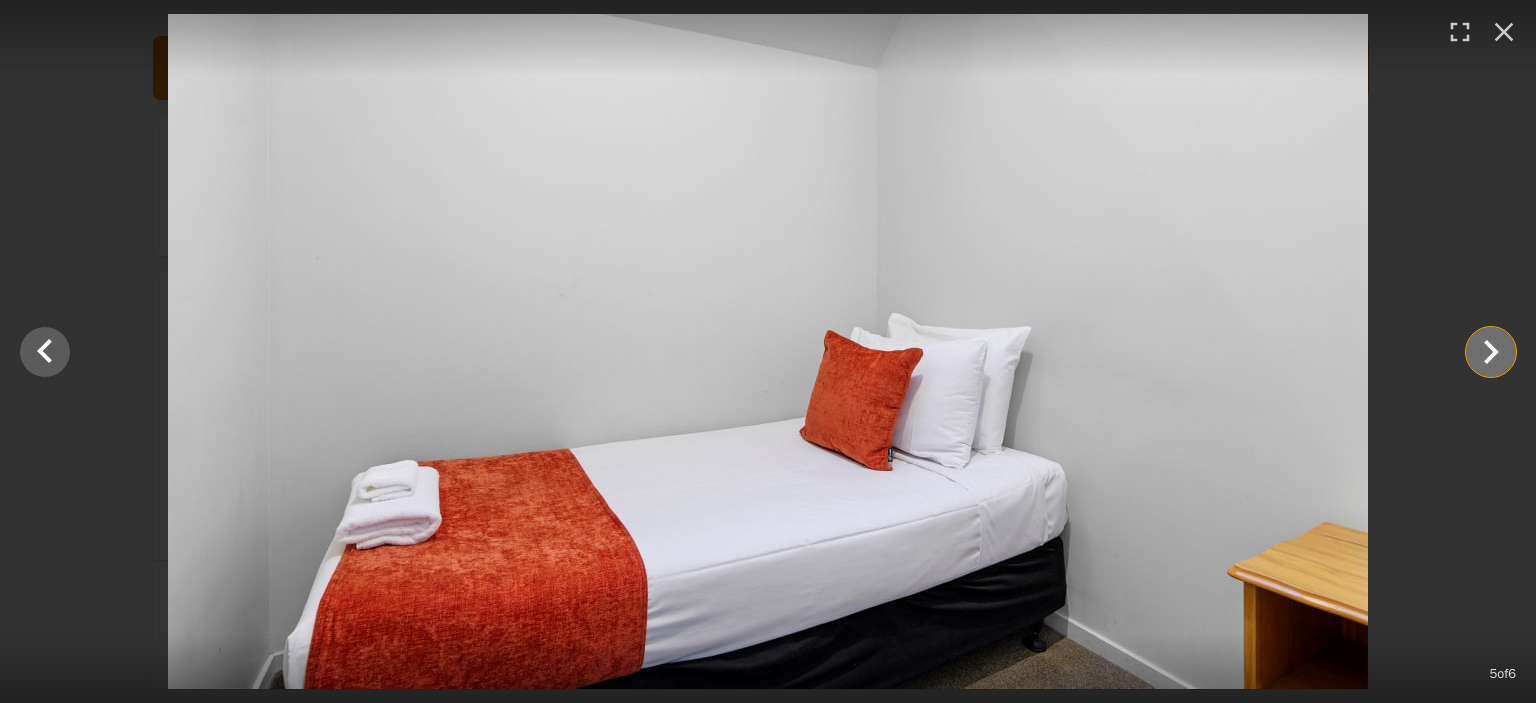 click 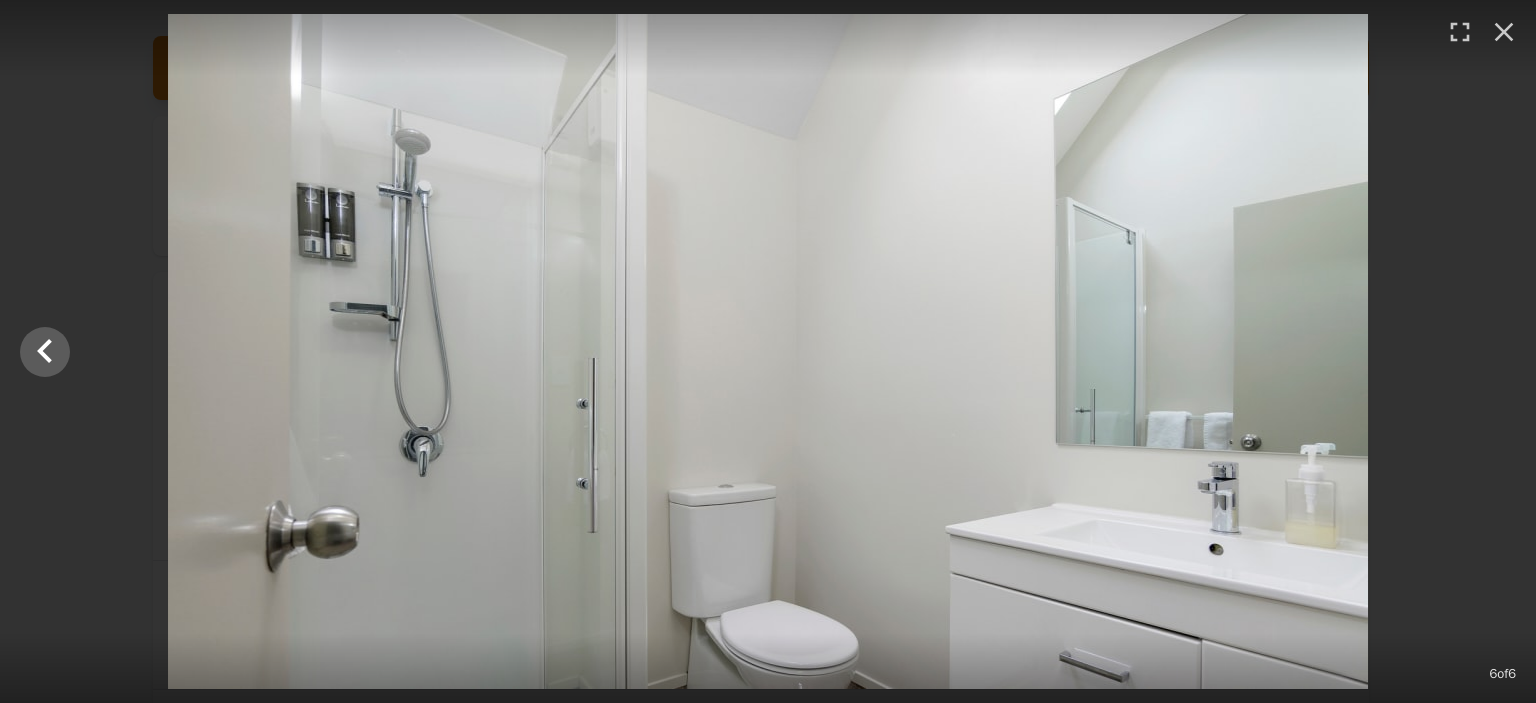 click at bounding box center (768, 351) 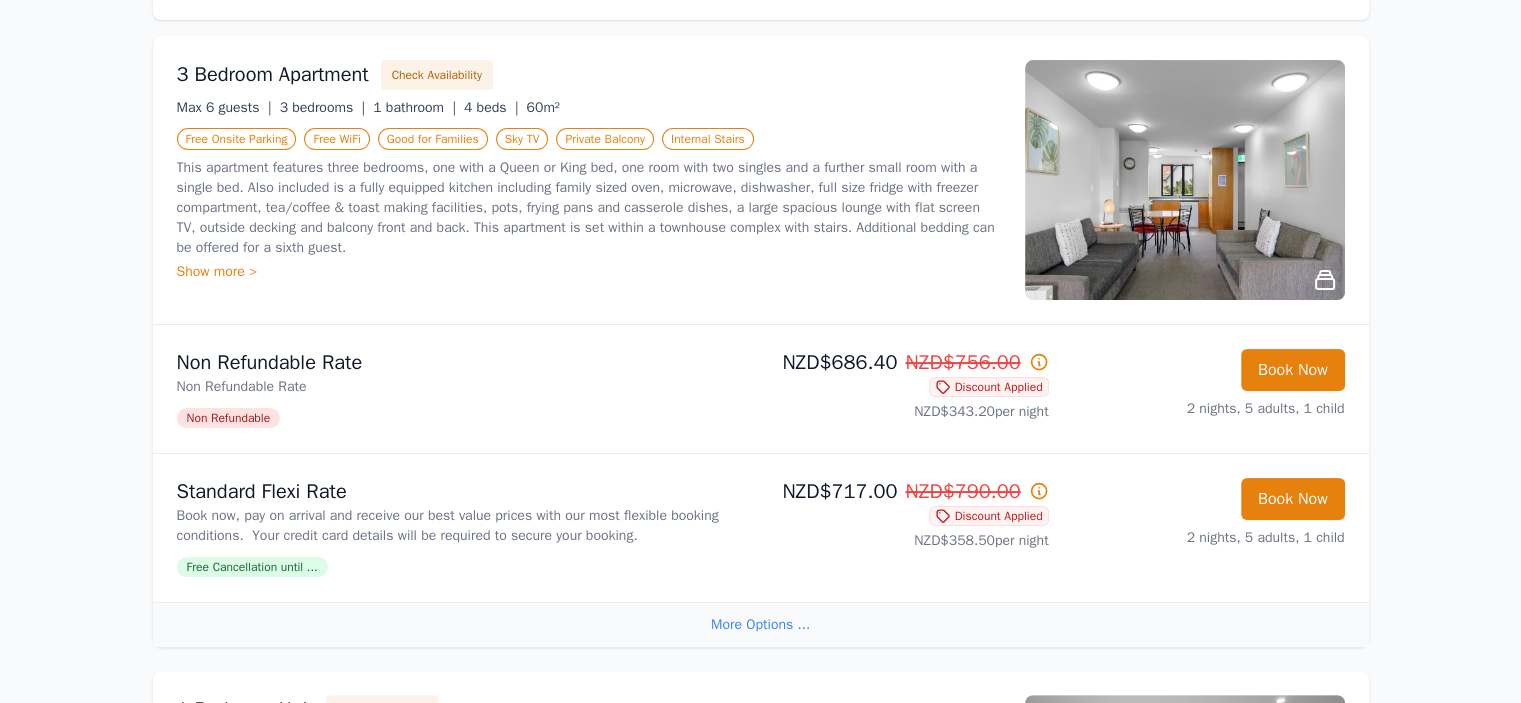 scroll, scrollTop: 0, scrollLeft: 0, axis: both 